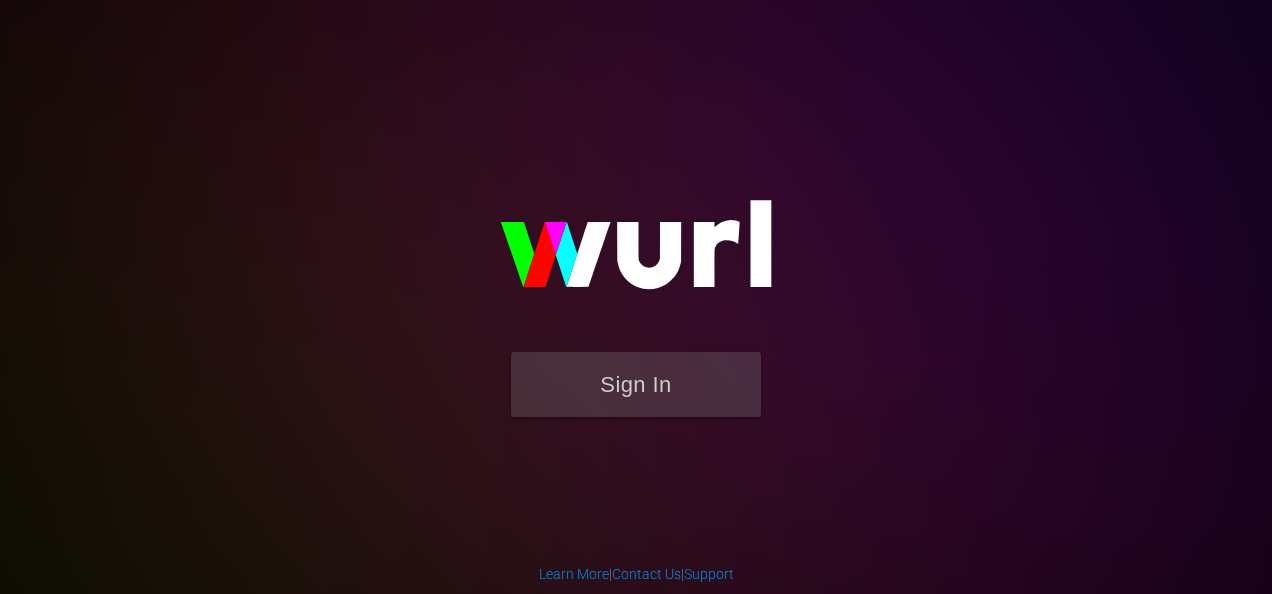 scroll, scrollTop: 0, scrollLeft: 0, axis: both 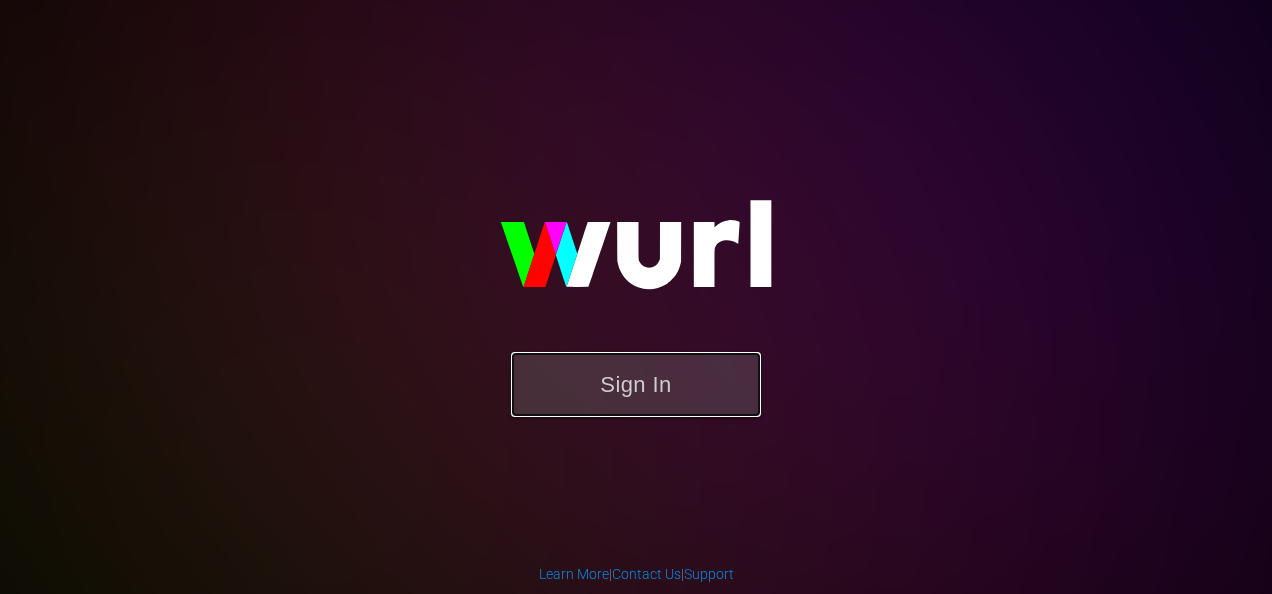 click on "Sign In" at bounding box center [636, 384] 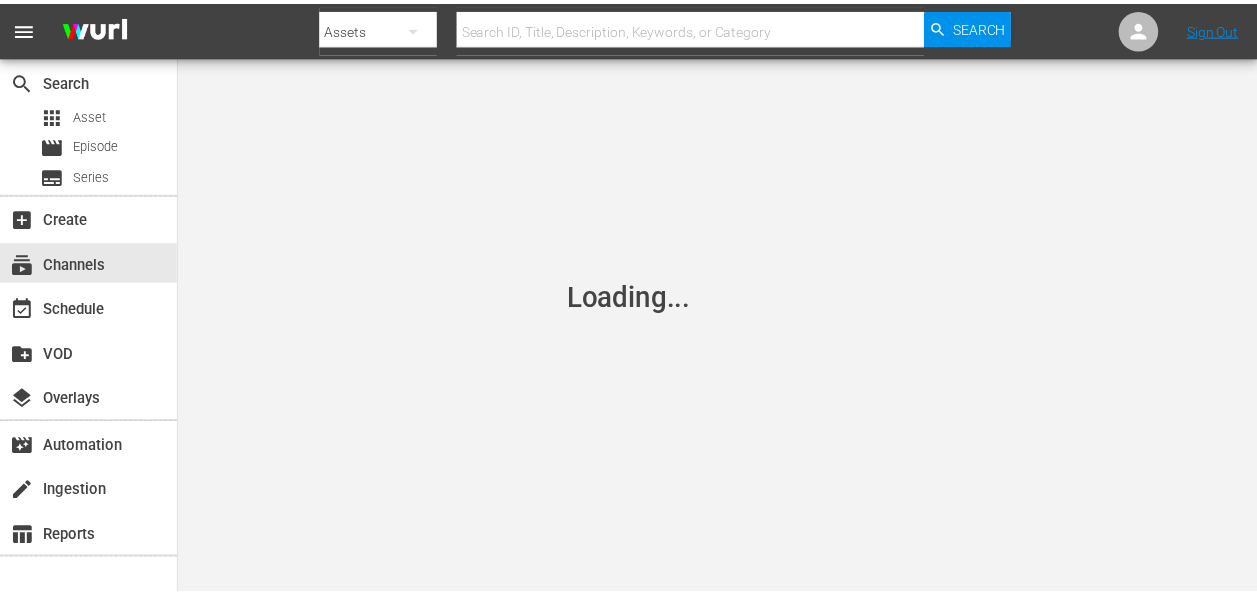 scroll, scrollTop: 0, scrollLeft: 0, axis: both 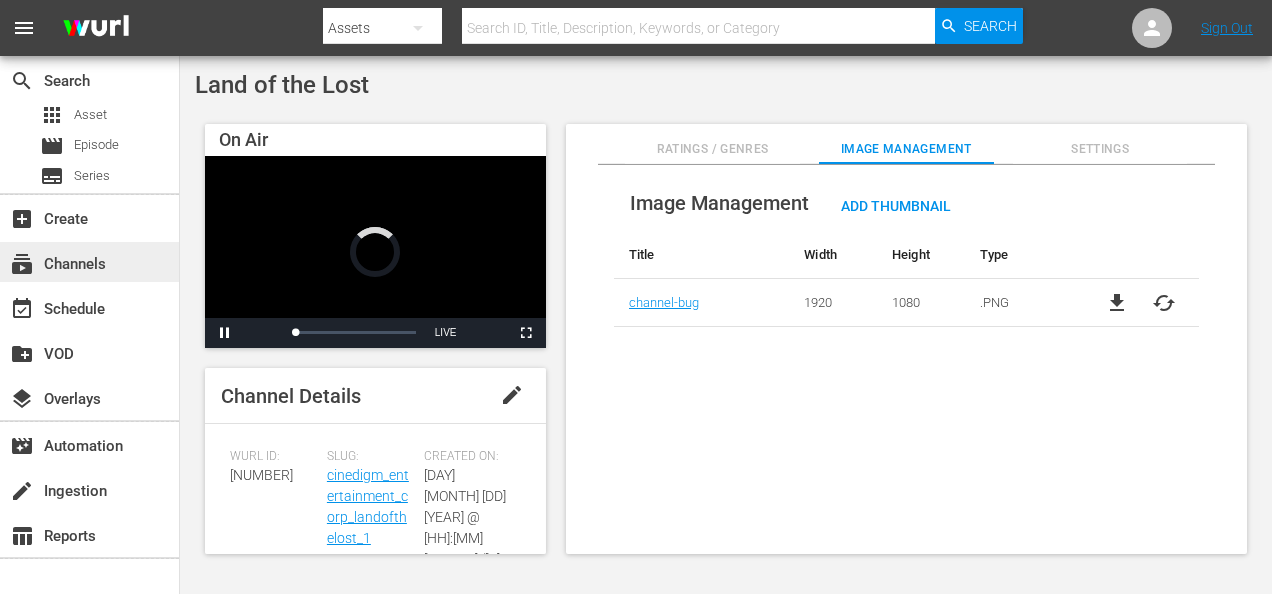 click on "subscriptions   Channels" at bounding box center (56, 261) 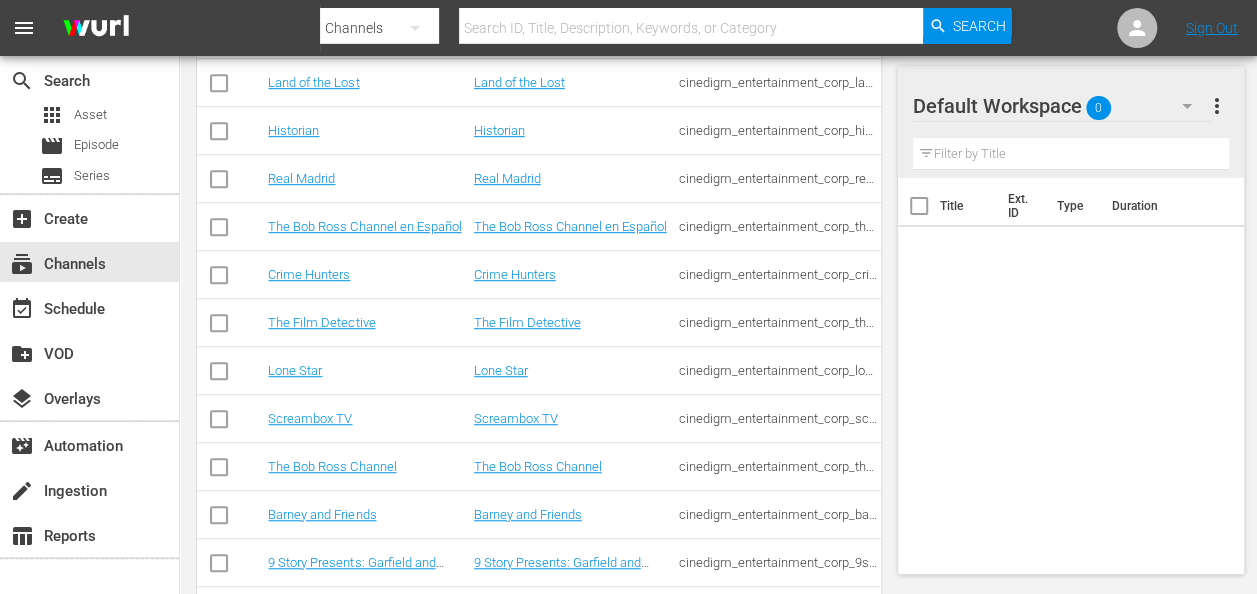 scroll, scrollTop: 576, scrollLeft: 0, axis: vertical 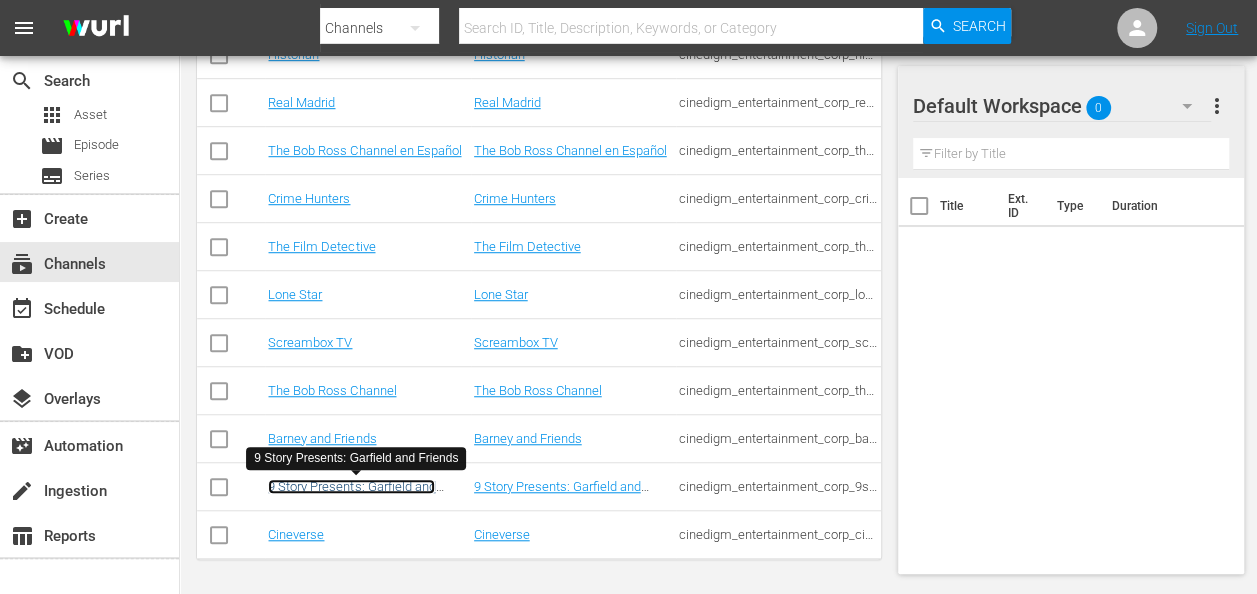 click on "9 Story Presents: Garfield and Friends" at bounding box center (351, 494) 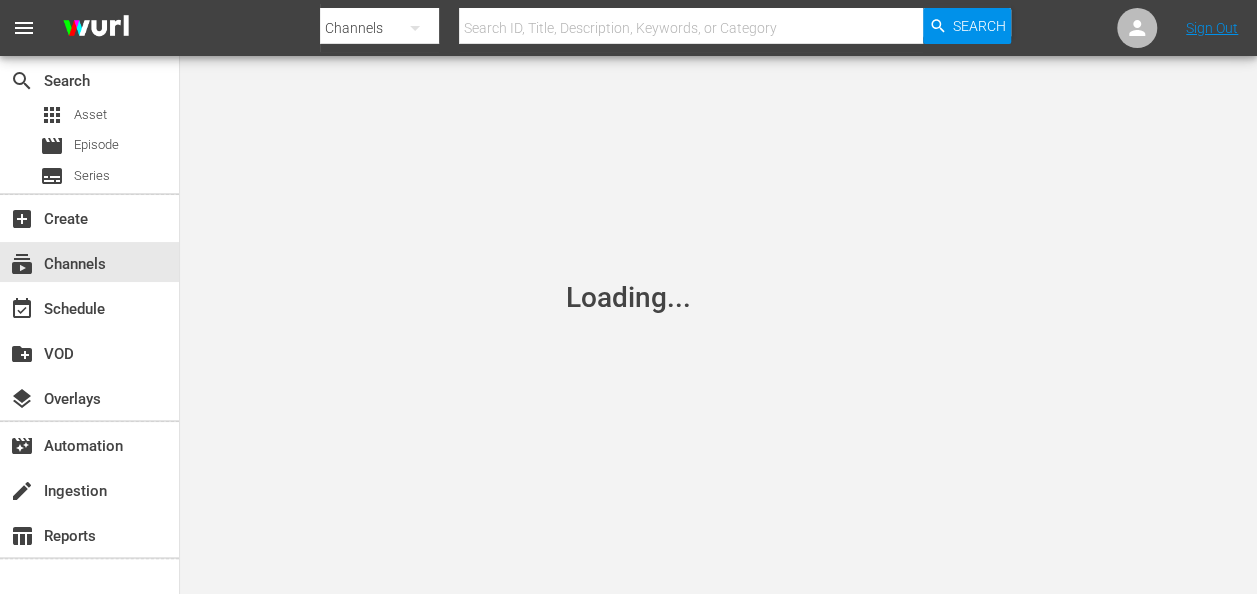 scroll, scrollTop: 0, scrollLeft: 0, axis: both 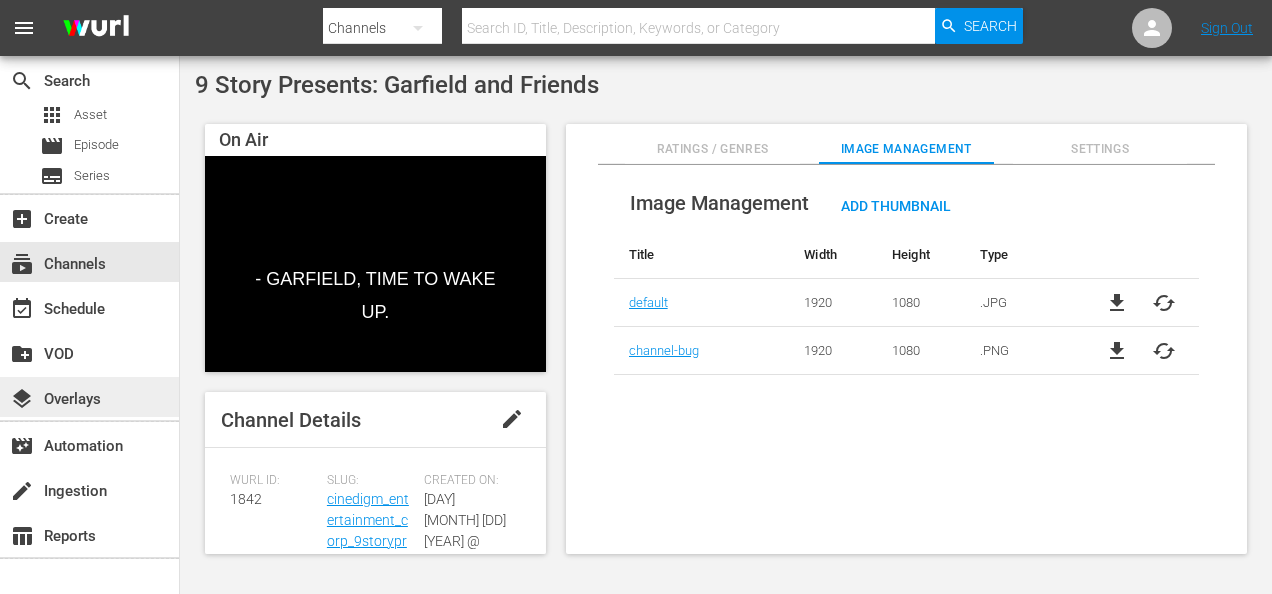 click on "layers   Overlays" at bounding box center (56, 396) 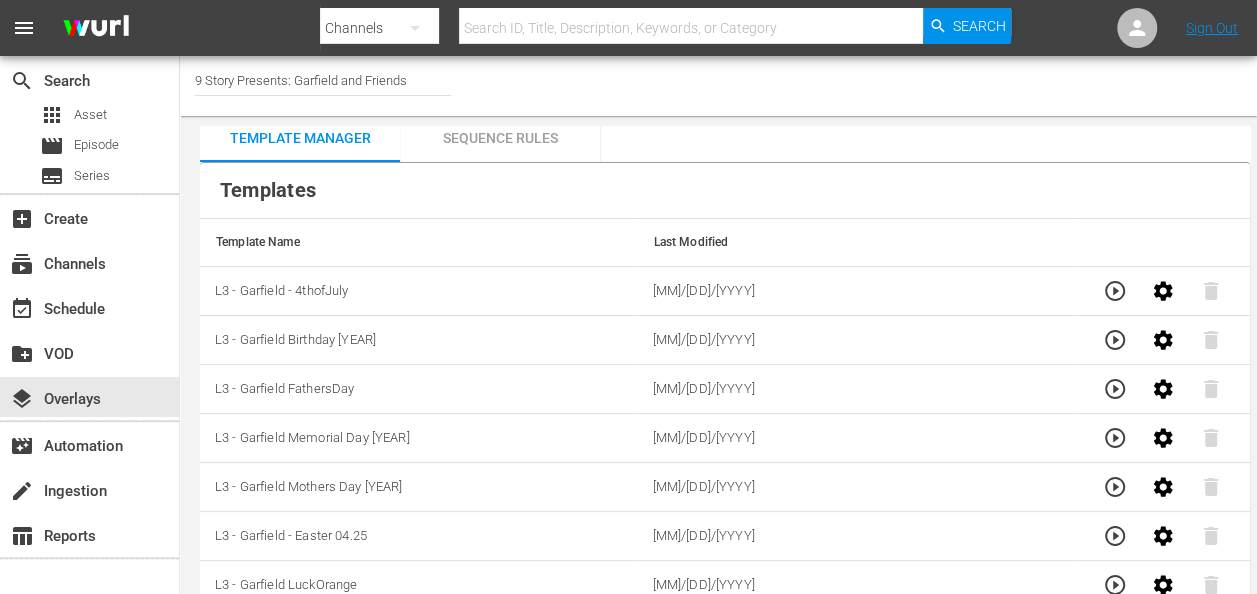 scroll, scrollTop: 15, scrollLeft: 0, axis: vertical 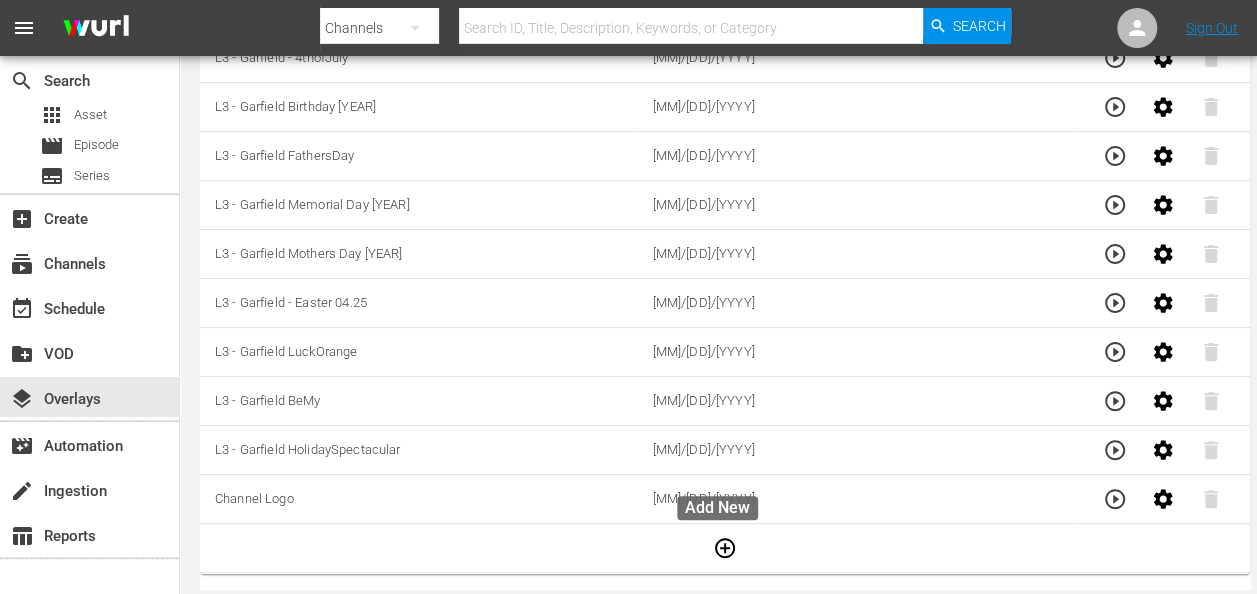 click 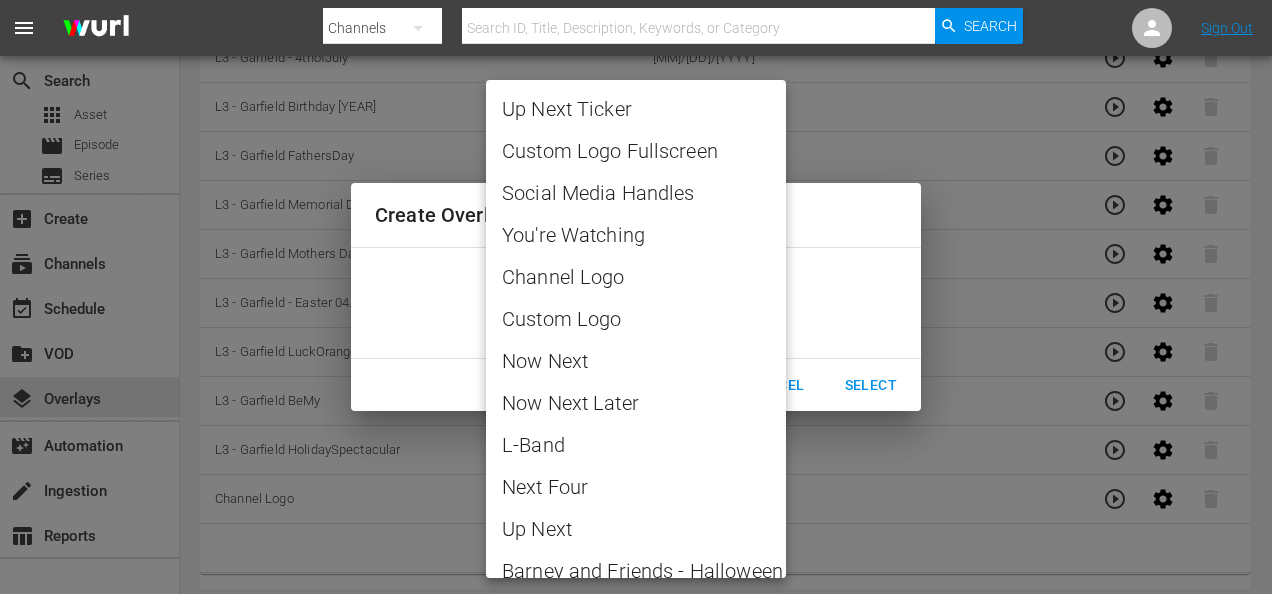 click on "menu Search By Channels Search ID, Title, Description, Keywords, or Category Search Sign Out search   Search apps Asset movie Episode subtitles Series add_box   Create subscriptions   Channels event_available   Schedule create_new_folder   VOD layers   Overlays movie_filter   Automation create   Ingestion table_chart   Reports Channel Title 9 Story Presents: Garfield and Friends Template Manager Sequence Rules Templates Template Name Last Modified L3 - Garfield - 4thofJuly 06/19/2025 L3 - Garfield Birthday 2025 06/02/2025 L3 - Garfield FathersDay 06/02/2025 L3 - Garfield Memorial Day 2025 04/29/2025 L3 - Garfield Mothers Day 2025 04/22/2025 L3 - Garfield - Easter 04.25 03/24/2025 L3 - Garfield LuckOrange 02/28/2025 L3 - Garfield BeMy 02/12/2025 L3 - Garfield HolidaySpectacular 12/20/2024 Channel Logo 12/20/2024 Rule Name Created Applied To Status https://cineverse.box.com/s/zexqdc6w1swdiz50veidlgvrbgda99n0 06/25/2025 7/3/2025-7/7/2025 SELECT_DATE content_copy 06/02/2025 6/17/2025-6/20/2025" at bounding box center [636, 67] 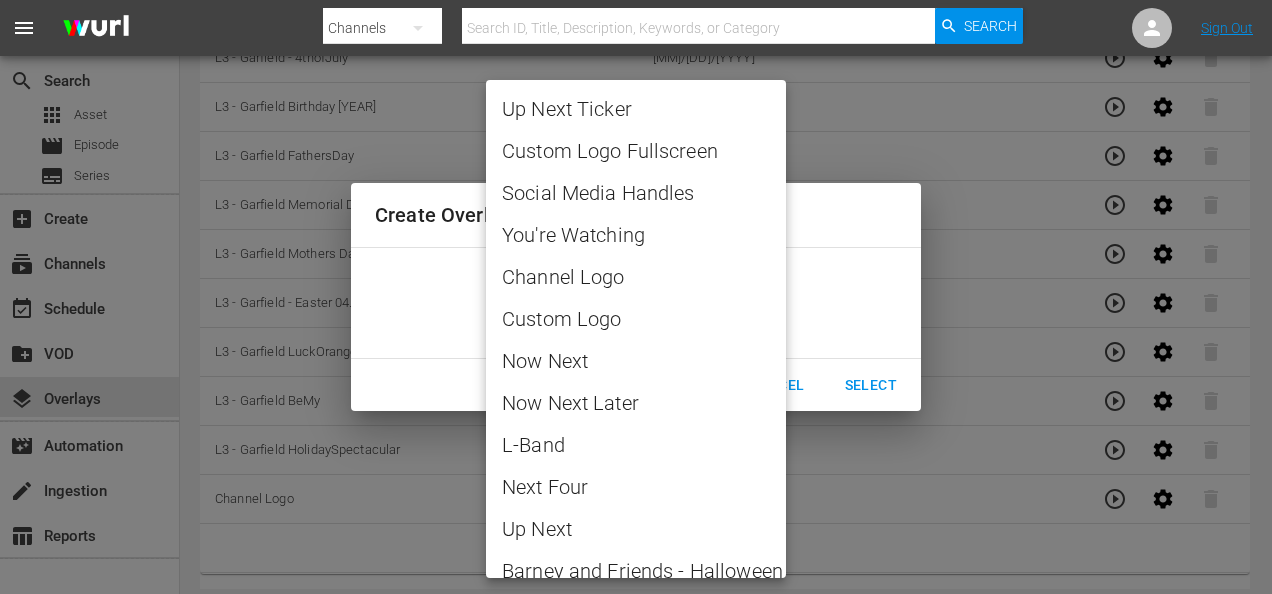 type 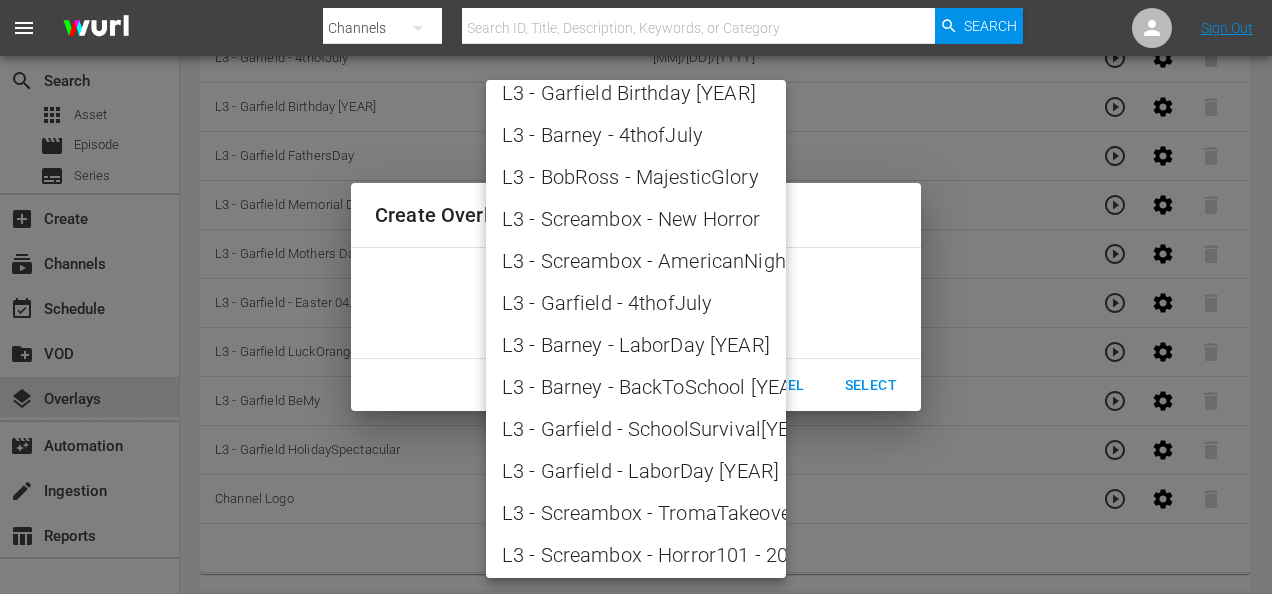 scroll, scrollTop: 2206, scrollLeft: 0, axis: vertical 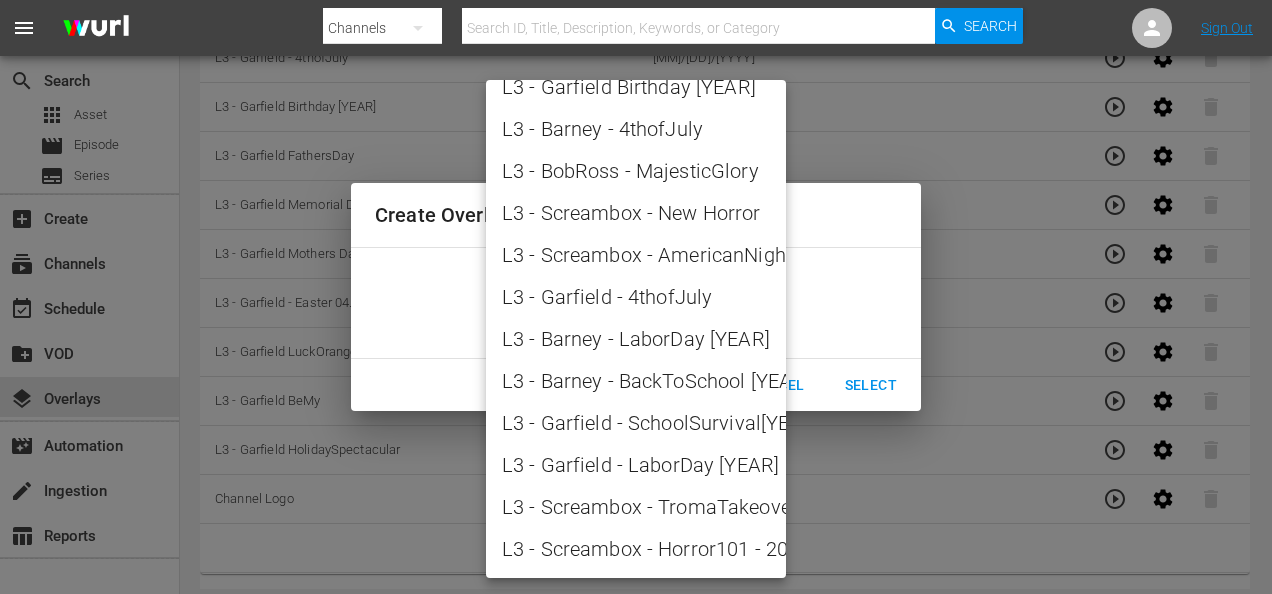 click on "L3 - Garfield - SchoolSurvival2025" at bounding box center (636, 423) 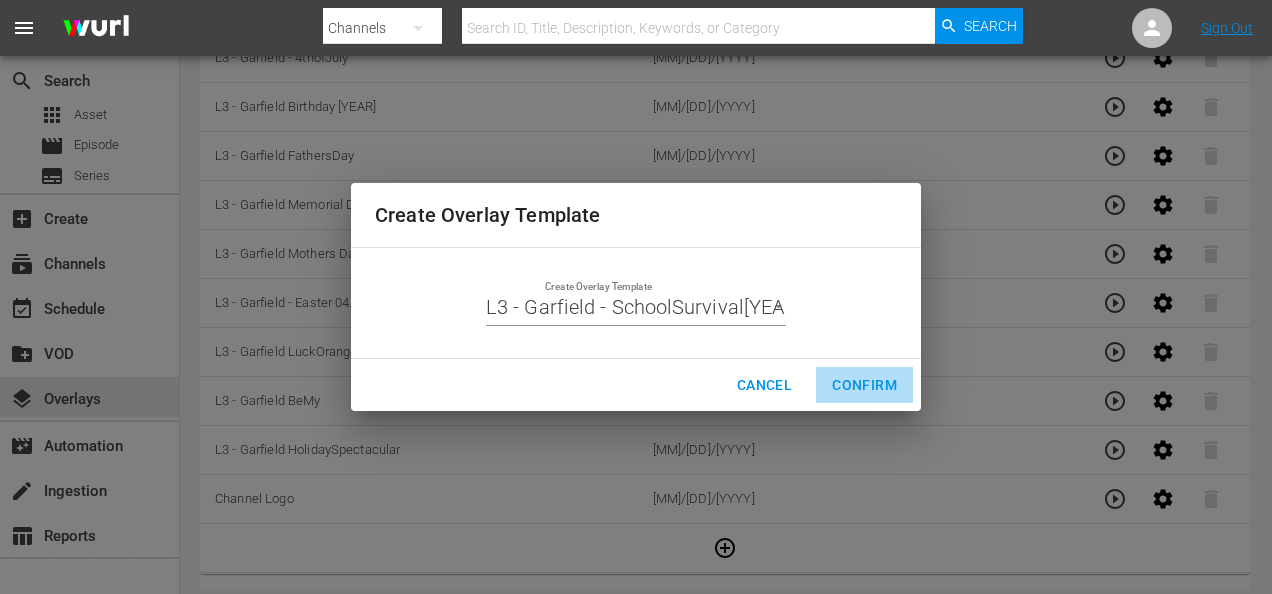 click on "Confirm" at bounding box center [864, 385] 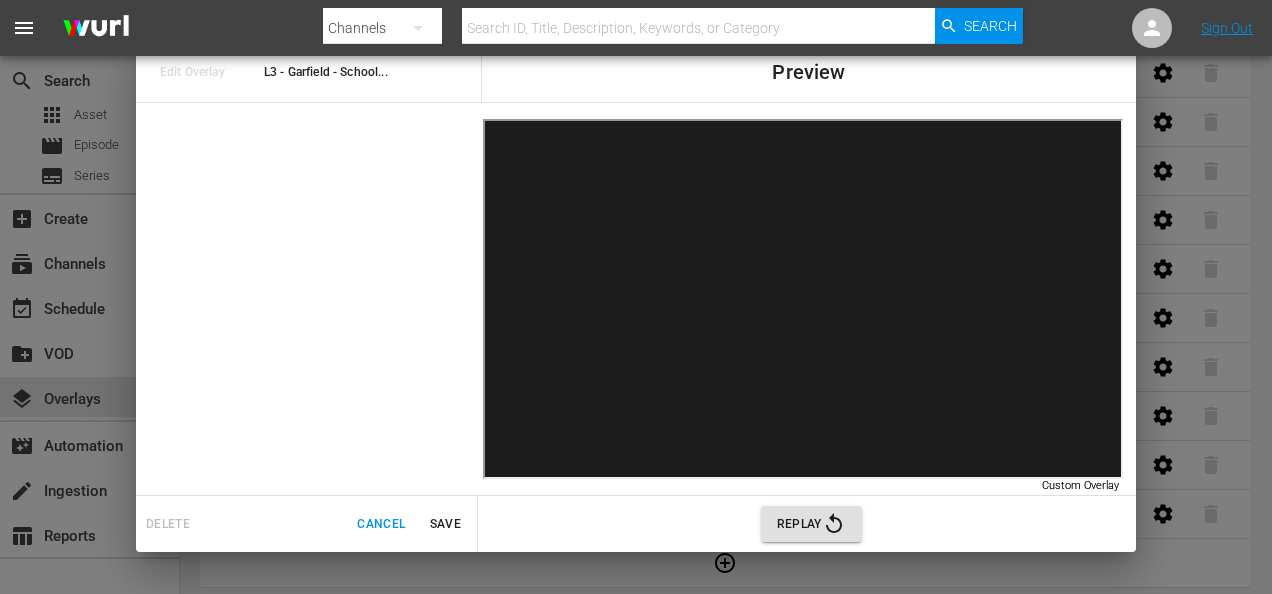 scroll, scrollTop: 229, scrollLeft: 0, axis: vertical 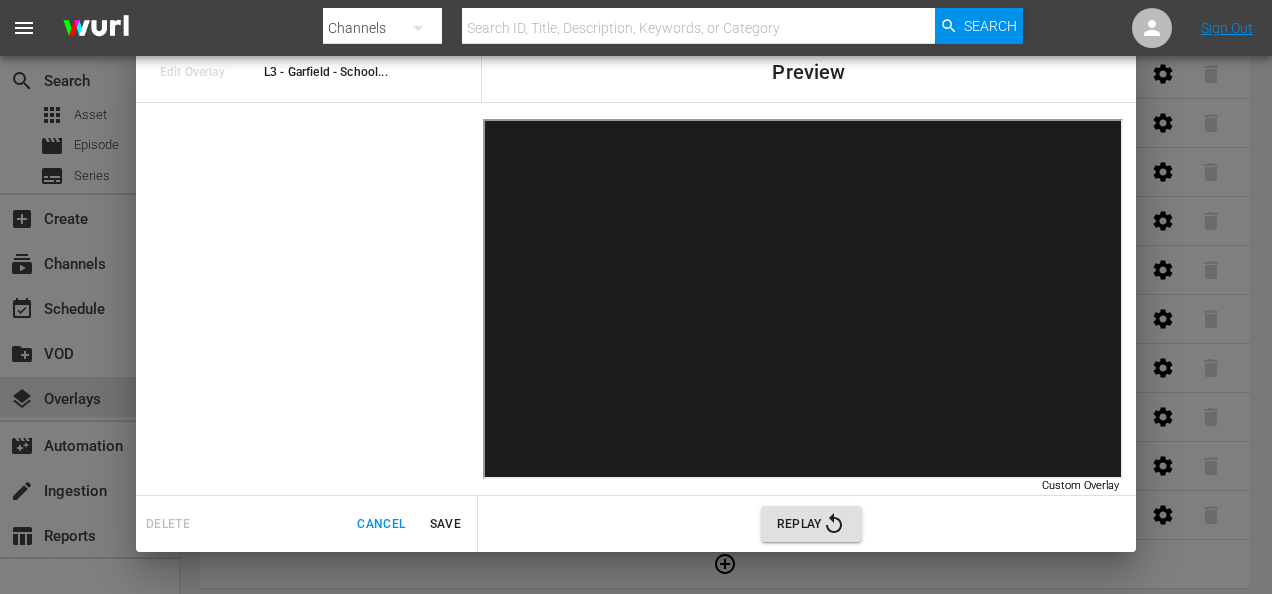 click on "Save" at bounding box center [445, 524] 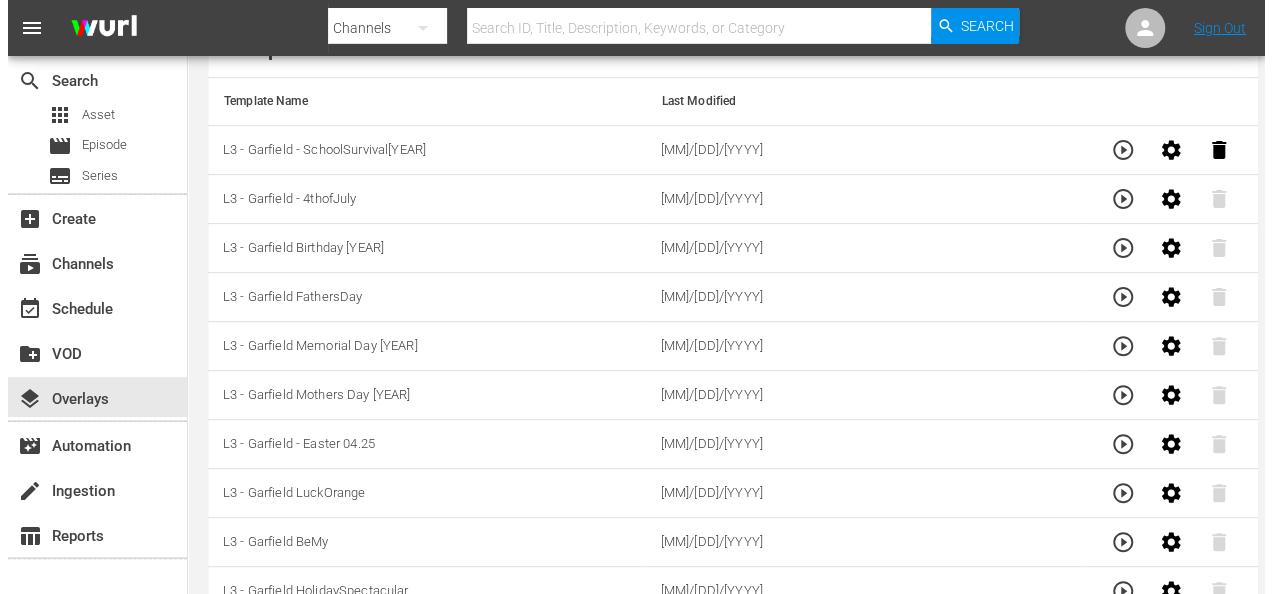 scroll, scrollTop: 278, scrollLeft: 0, axis: vertical 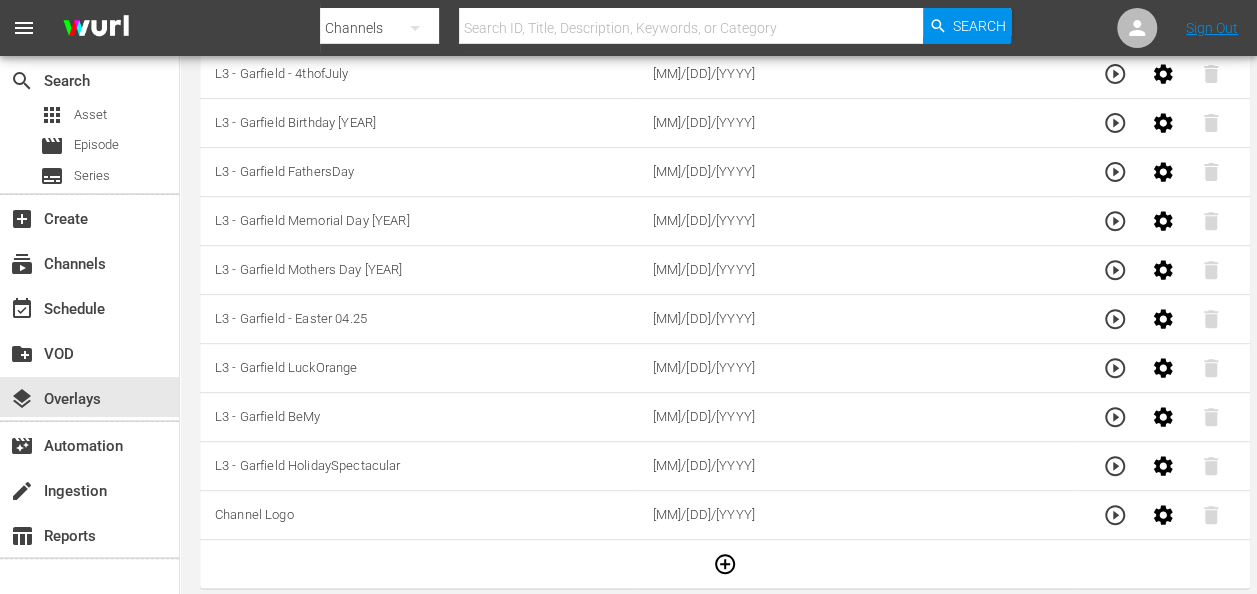 type 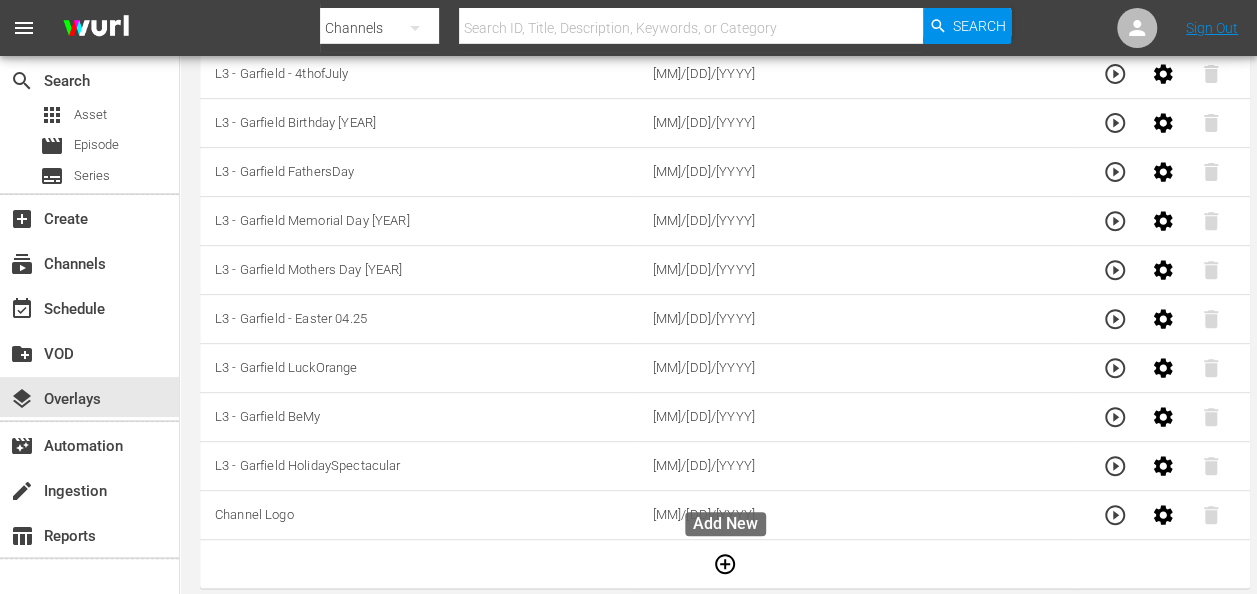 click 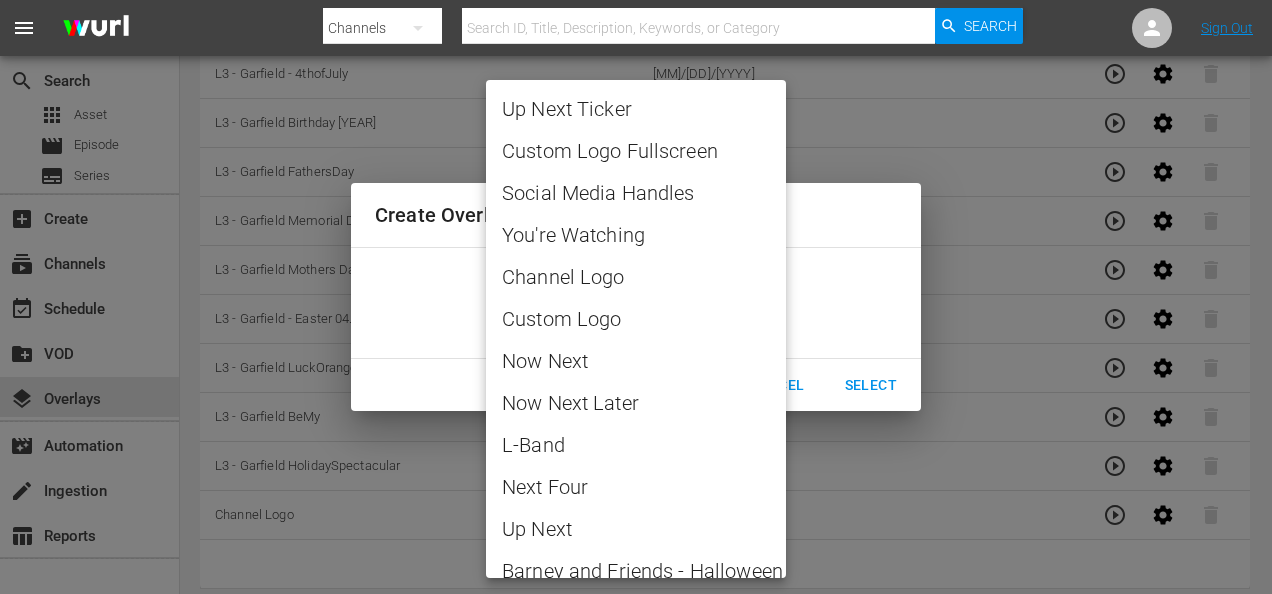 click on "menu Search By Channels Search ID, Title, Description, Keywords, or Category Search Sign Out search   Search apps Asset movie Episode subtitles Series add_box   Create subscriptions   Channels event_available   Schedule create_new_folder   VOD layers   Overlays movie_filter   Automation create   Ingestion table_chart   Reports Channel Title 9 Story Presents: Garfield and Friends Template Manager Sequence Rules Templates Template Name Last Modified L3 - Garfield - SchoolSurvival2025 08/04/2025 L3 - Garfield - 4thofJuly 06/19/2025 L3 - Garfield Birthday 2025 06/02/2025 L3 - Garfield FathersDay 06/02/2025 L3 - Garfield Memorial Day 2025 04/29/2025 L3 - Garfield Mothers Day 2025 04/22/2025 L3 - Garfield - Easter 04.25 03/24/2025 L3 - Garfield LuckOrange 02/28/2025 L3 - Garfield BeMy 02/12/2025 L3 - Garfield HolidaySpectacular 12/20/2024 Channel Logo 12/20/2024 Rule Name Created Applied To Status https://cineverse.box.com/s/zexqdc6w1swdiz50veidlgvrbgda99n0 06/25/2025 7/3/2025-7/7/2025 SELECT_DATE" at bounding box center (636, 19) 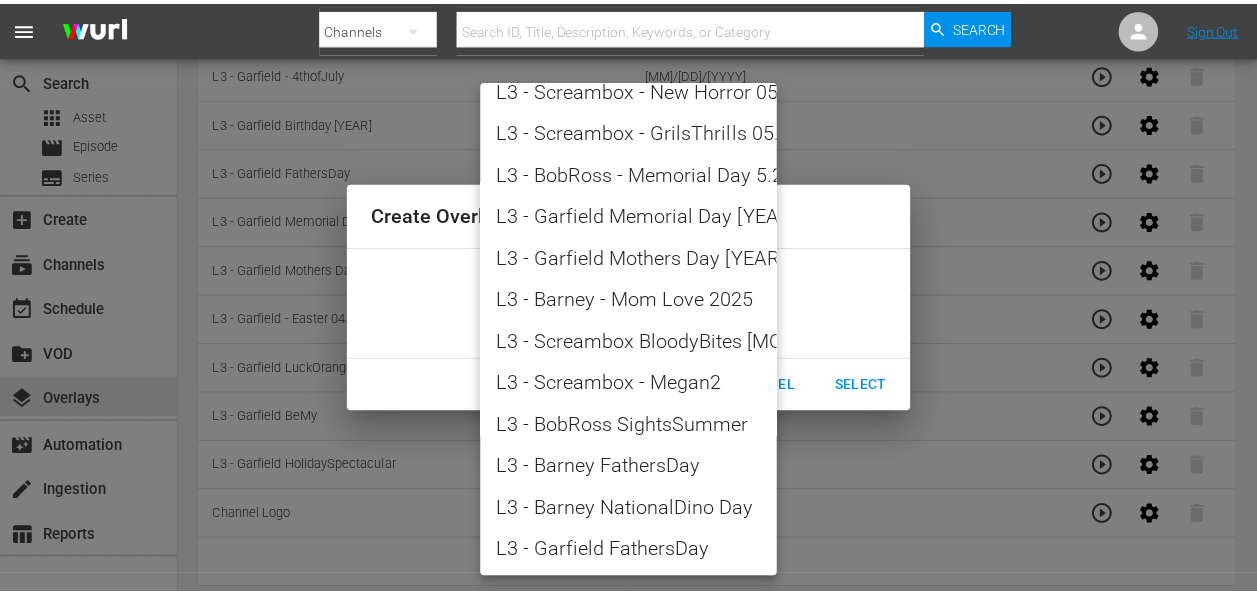 scroll, scrollTop: 2206, scrollLeft: 0, axis: vertical 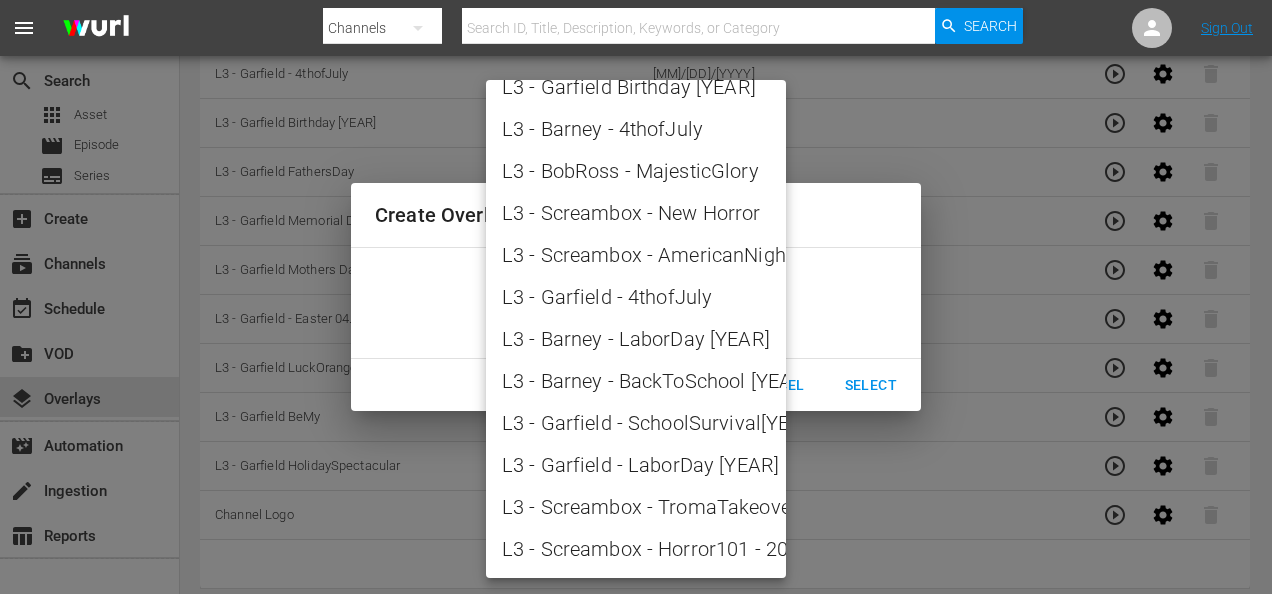type 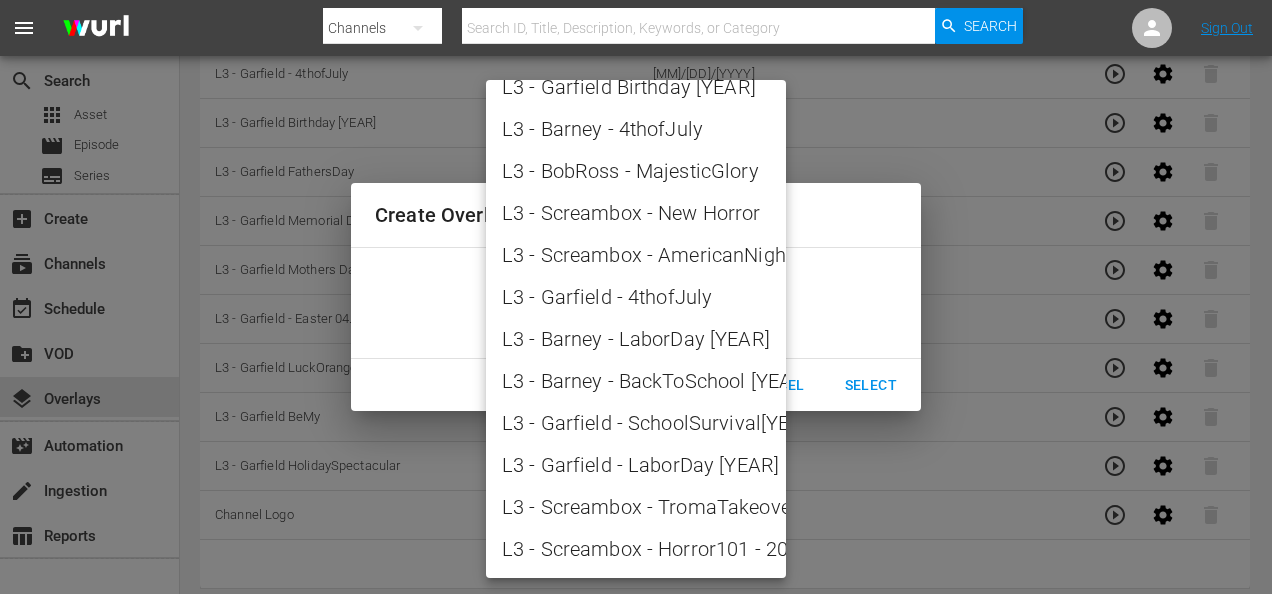 click on "L3 - Garfield - LaborDay 2025" at bounding box center (636, 465) 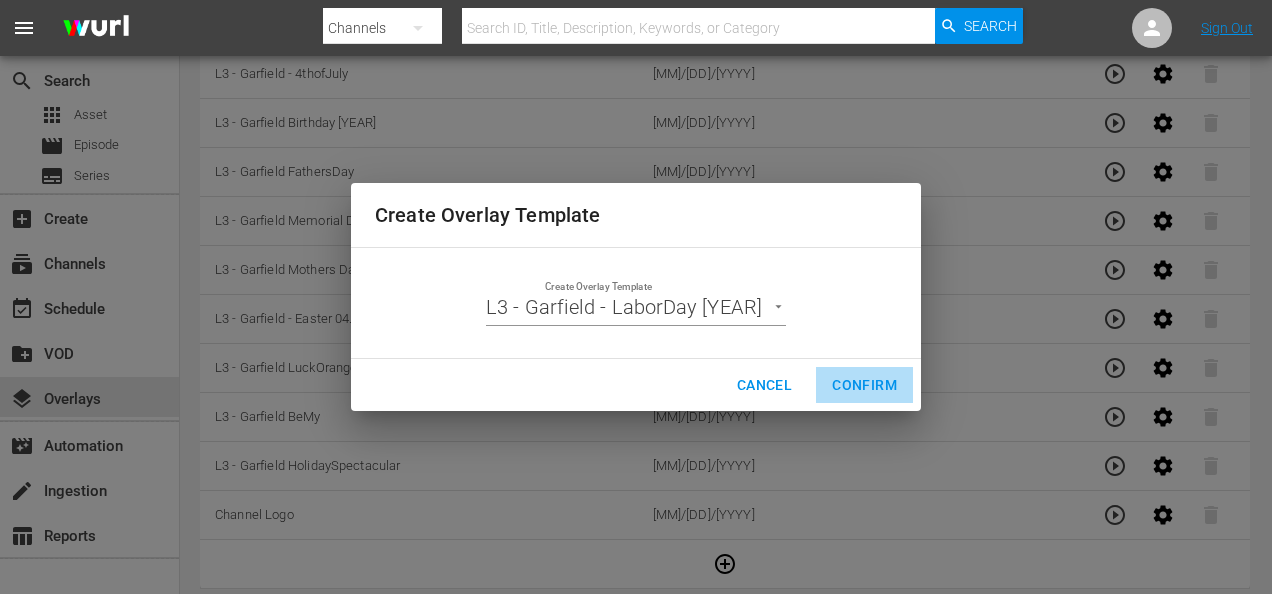 click on "Confirm" at bounding box center [864, 385] 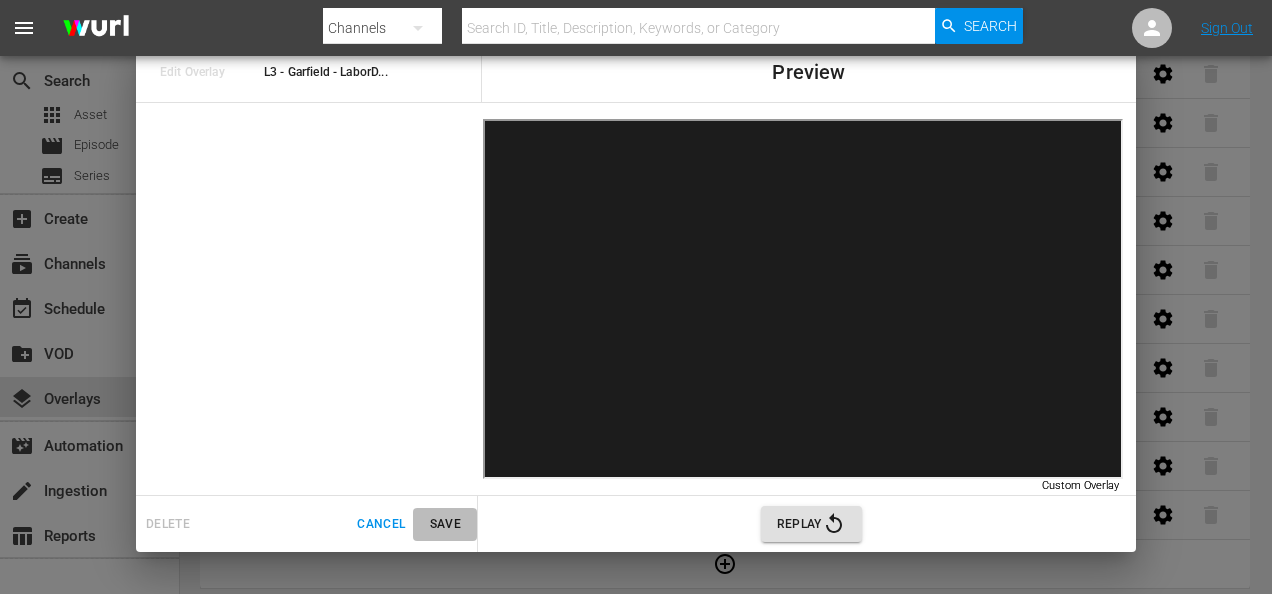 click on "Save" at bounding box center (445, 524) 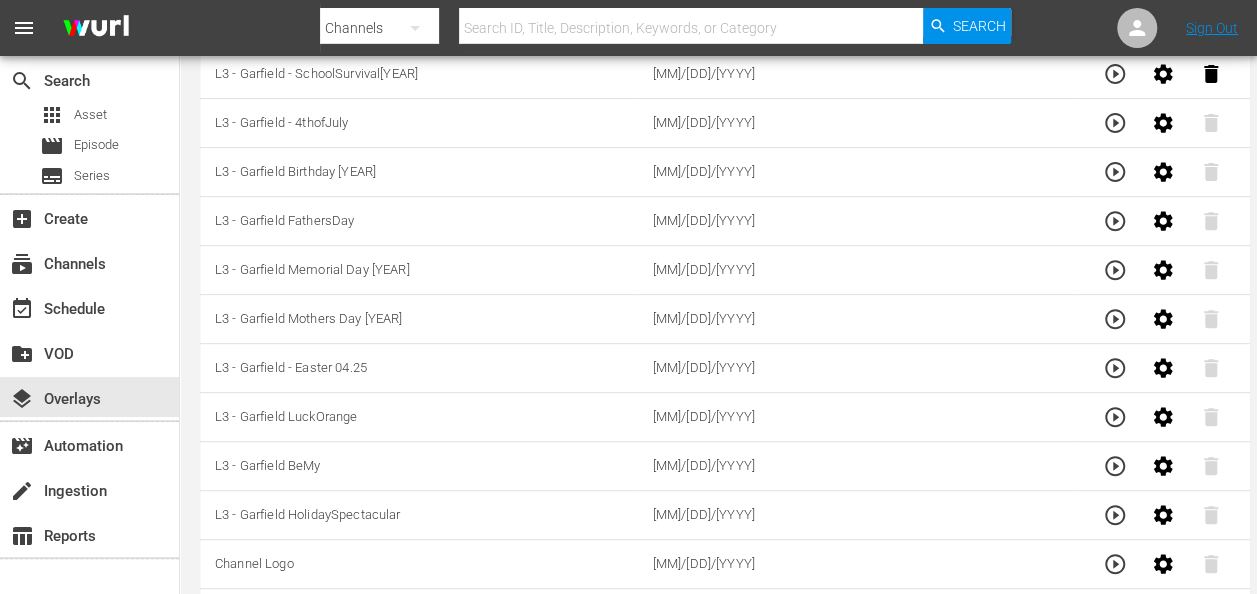 scroll, scrollTop: 326, scrollLeft: 0, axis: vertical 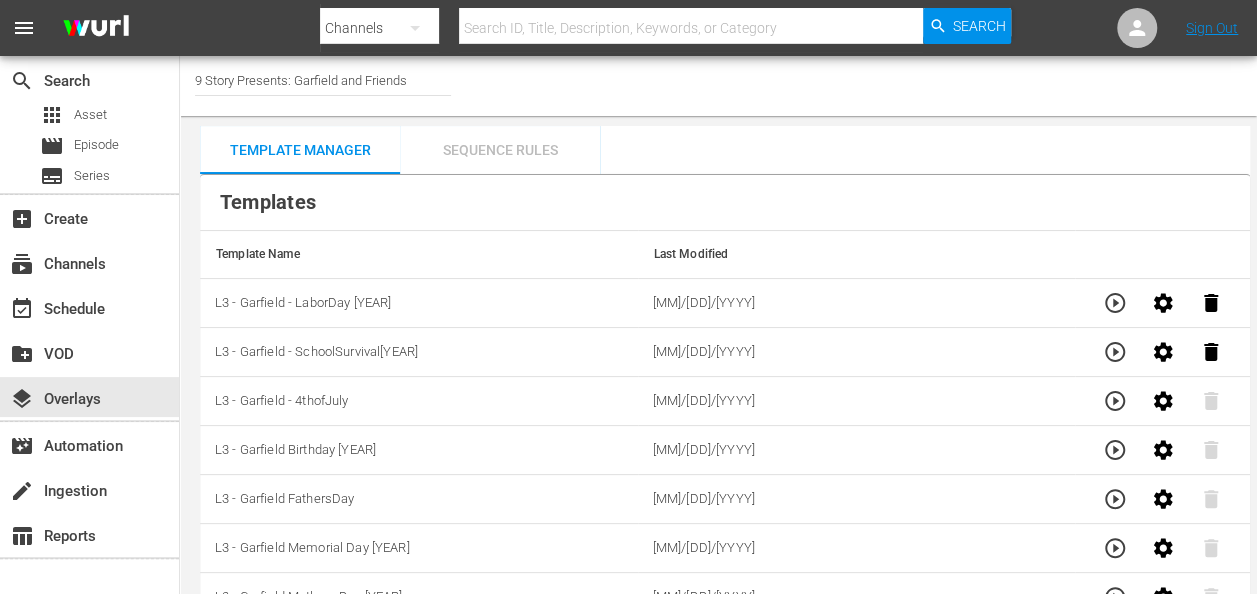 click on "Sequence Rules" at bounding box center (500, 150) 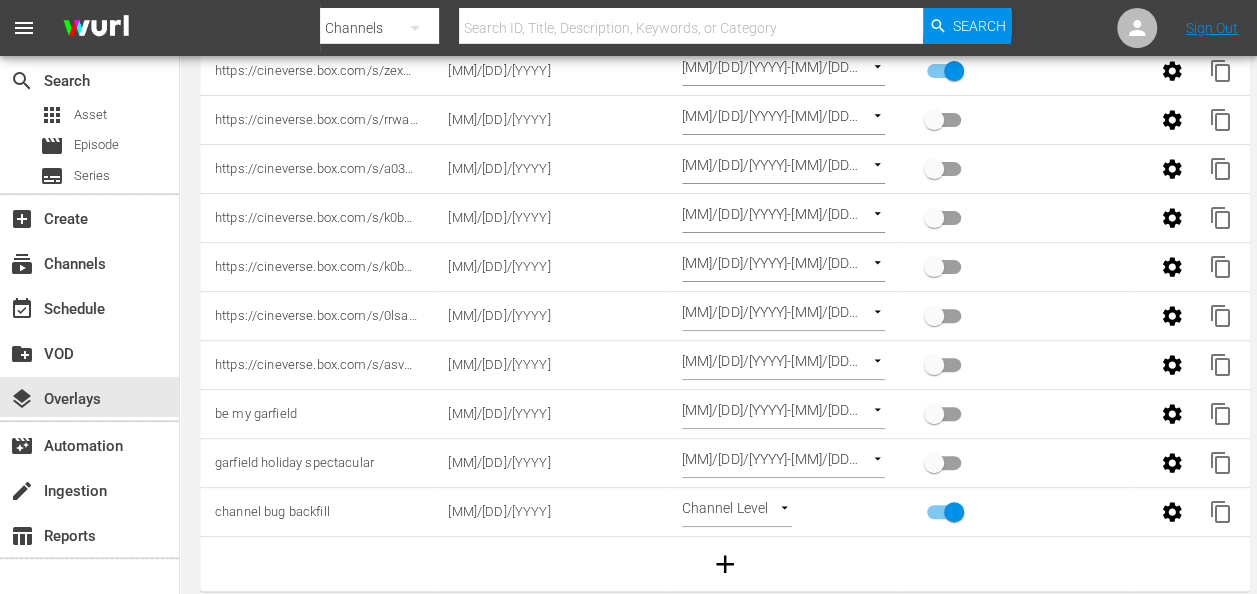 scroll, scrollTop: 0, scrollLeft: 0, axis: both 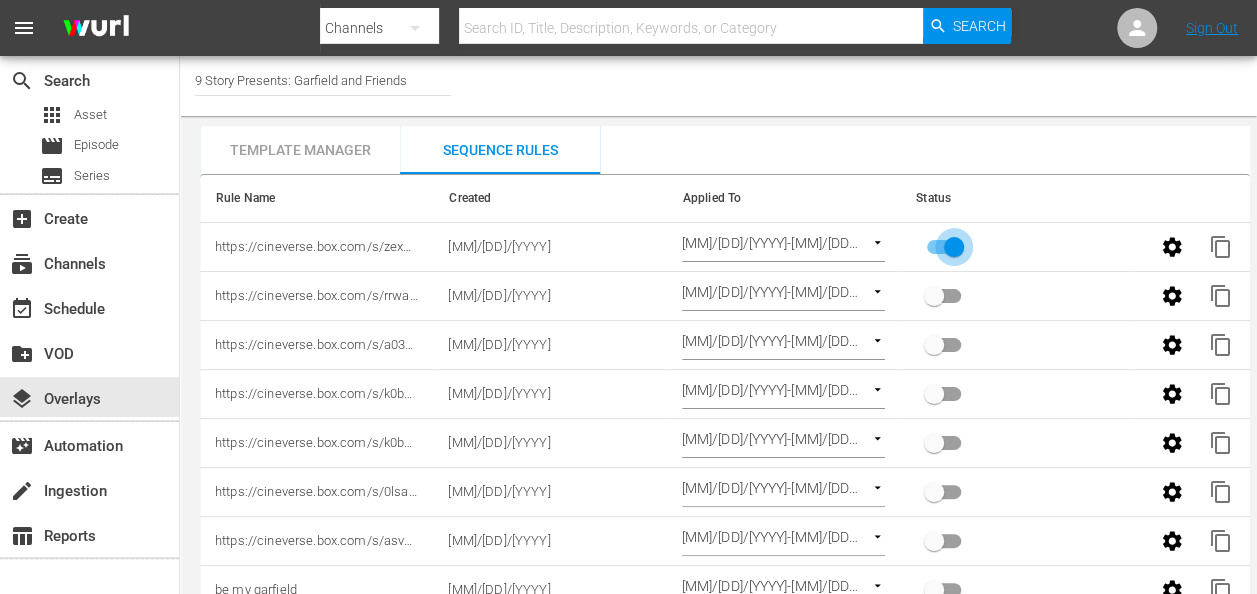 click at bounding box center [954, 251] 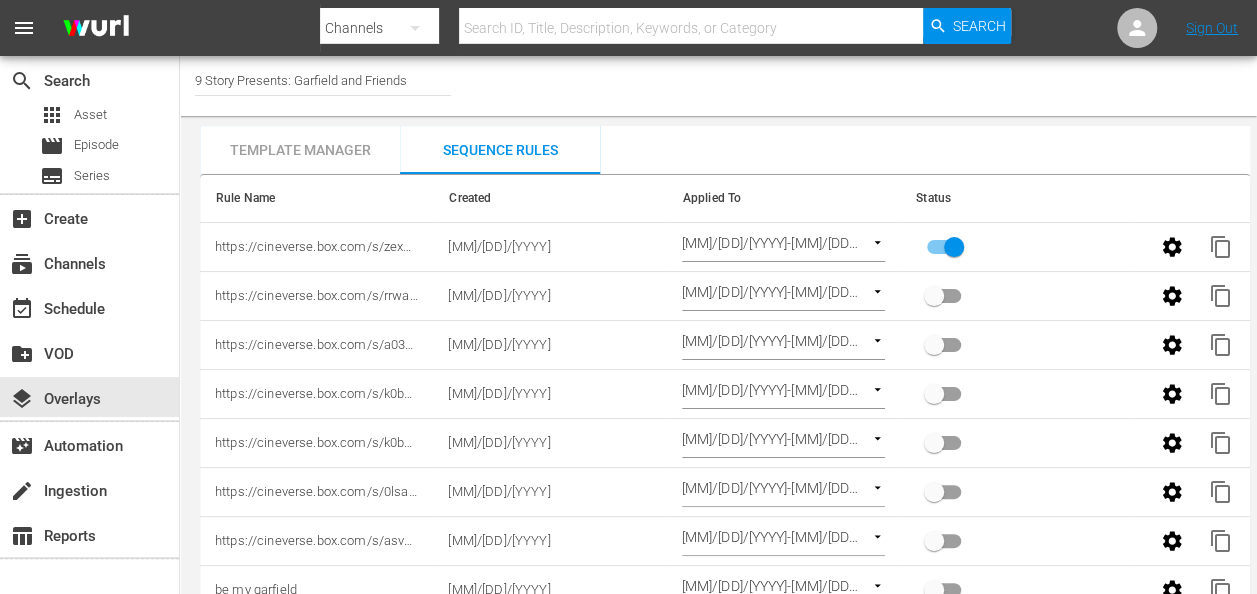 click at bounding box center (954, 251) 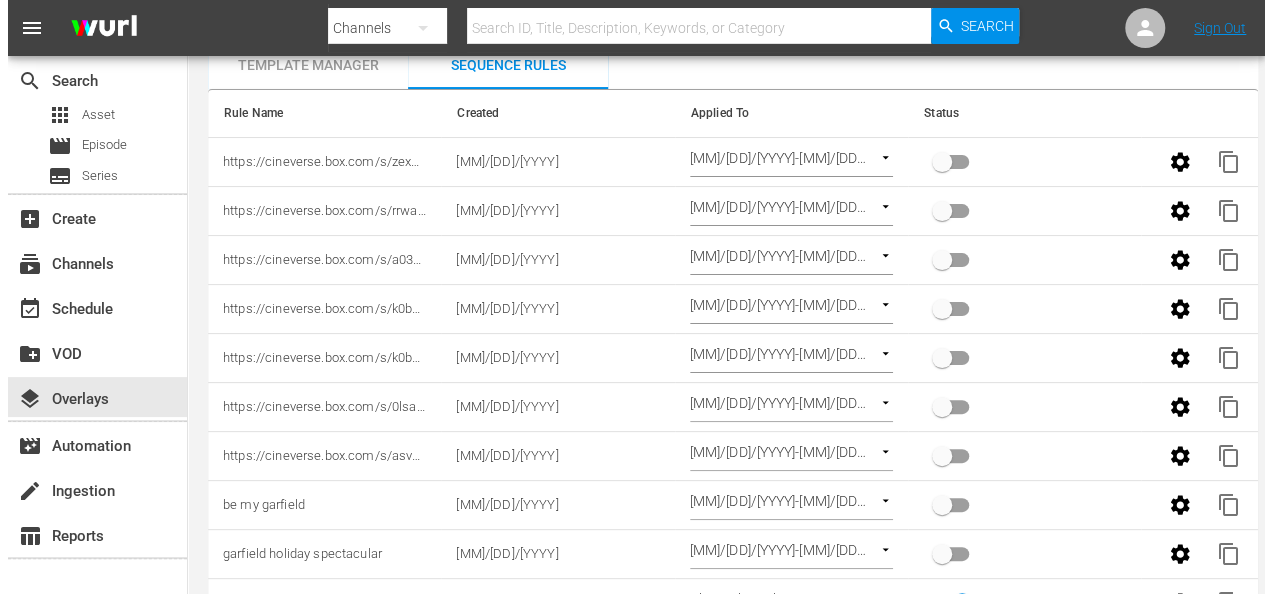 scroll, scrollTop: 195, scrollLeft: 0, axis: vertical 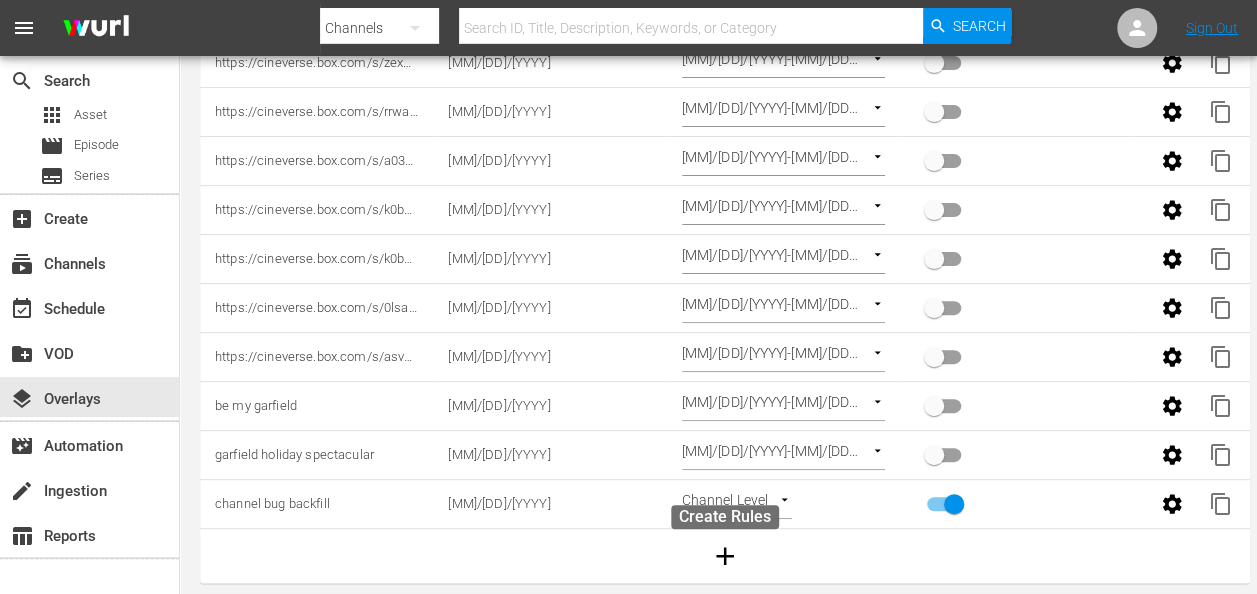 click 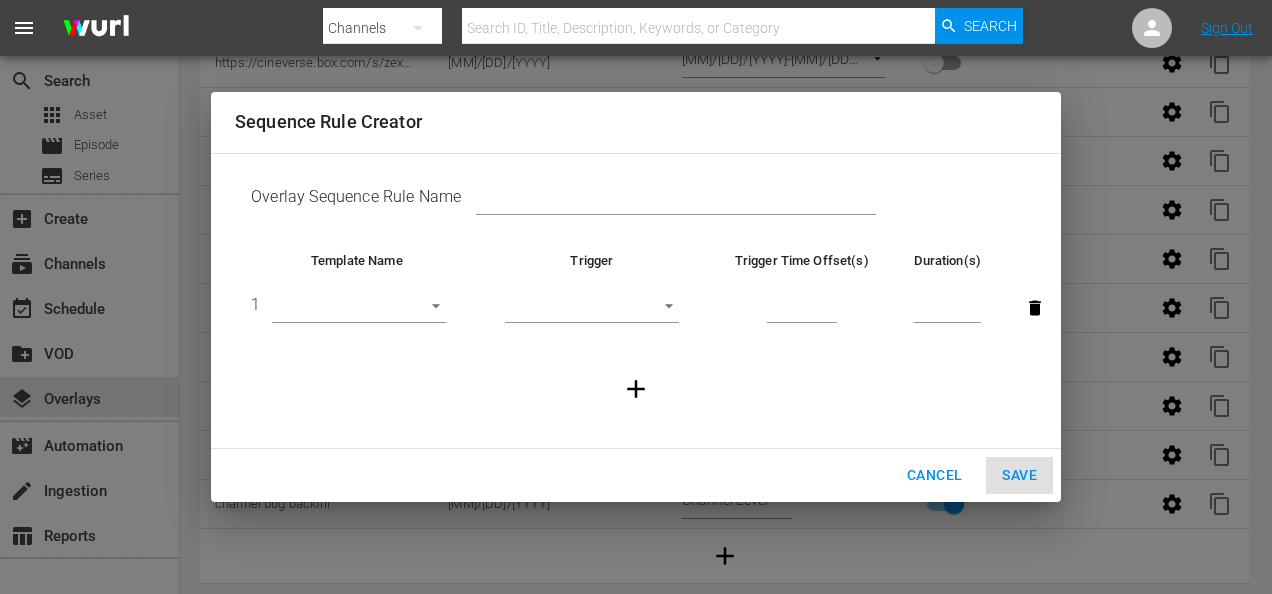 click at bounding box center [676, 201] 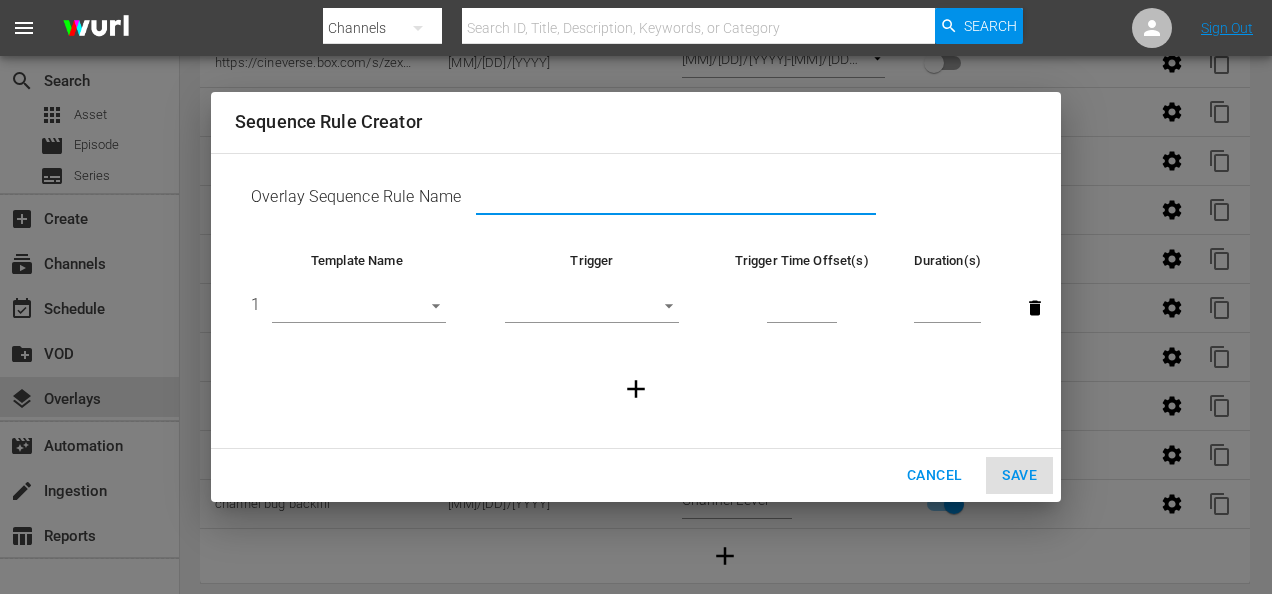 paste on "https://cineverse.box.com/s/2mo5g9736z49h7an03omwuq057fsj8f6" 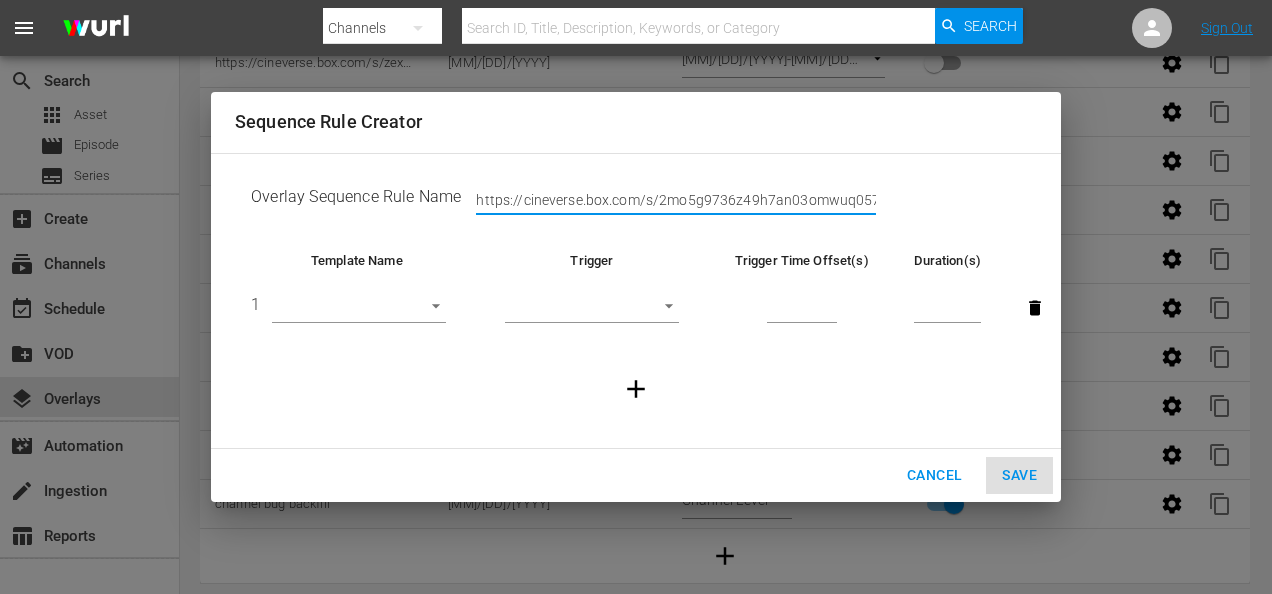 scroll, scrollTop: 0, scrollLeft: 32, axis: horizontal 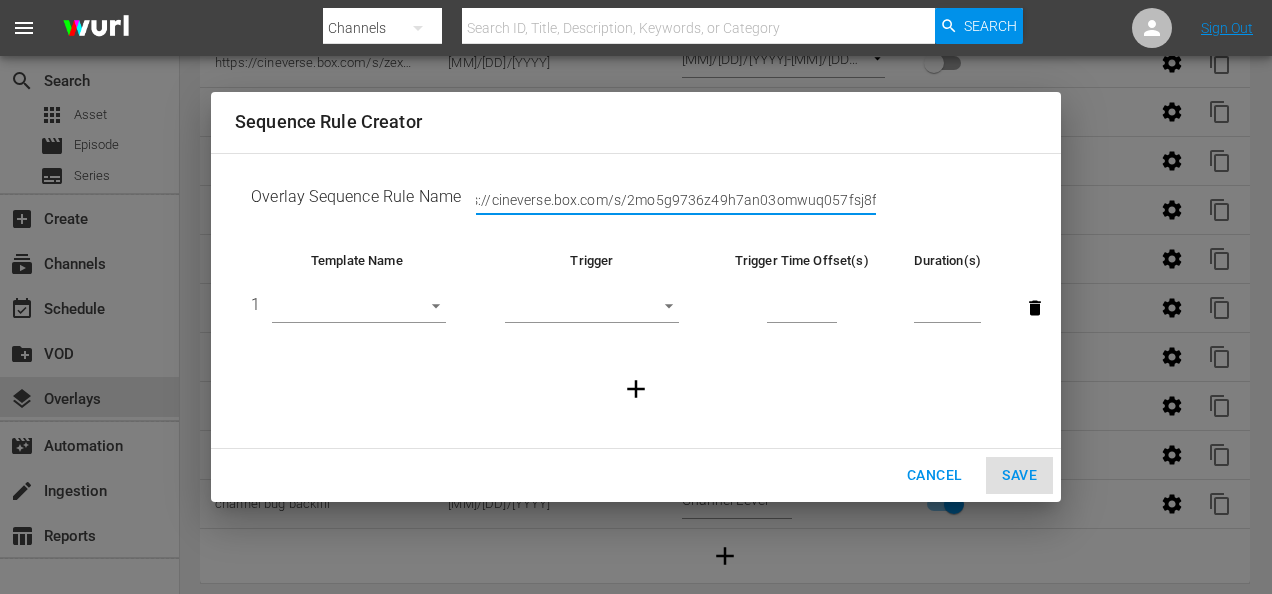 type on "https://cineverse.box.com/s/2mo5g9736z49h7an03omwuq057fsj8f6" 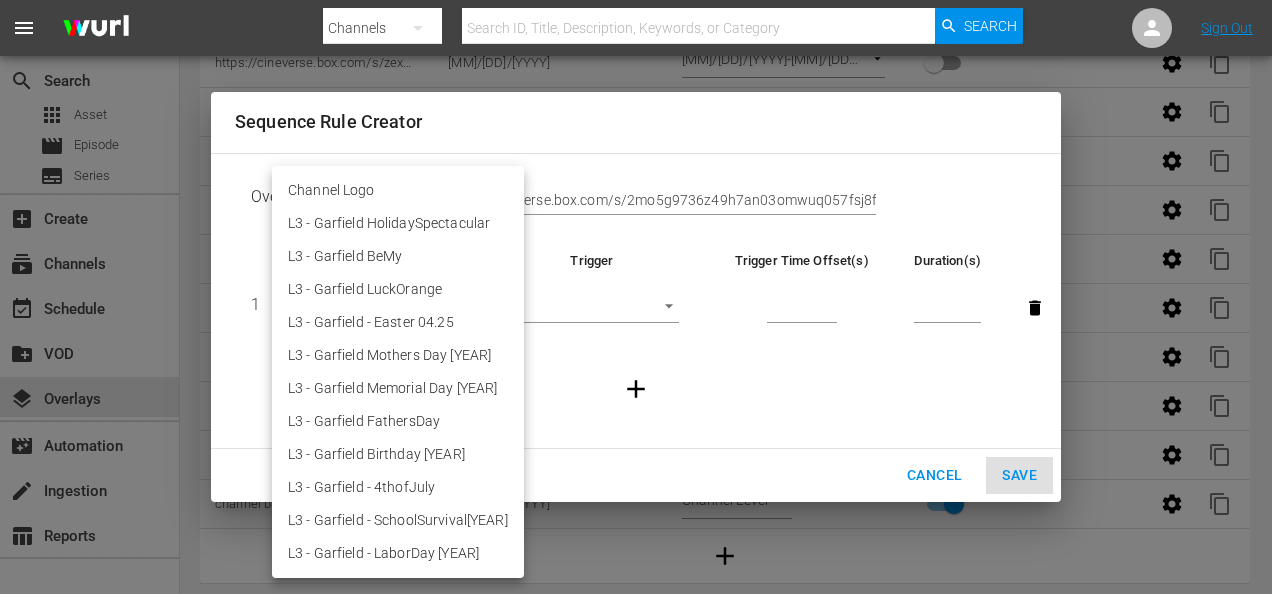 scroll, scrollTop: 0, scrollLeft: 0, axis: both 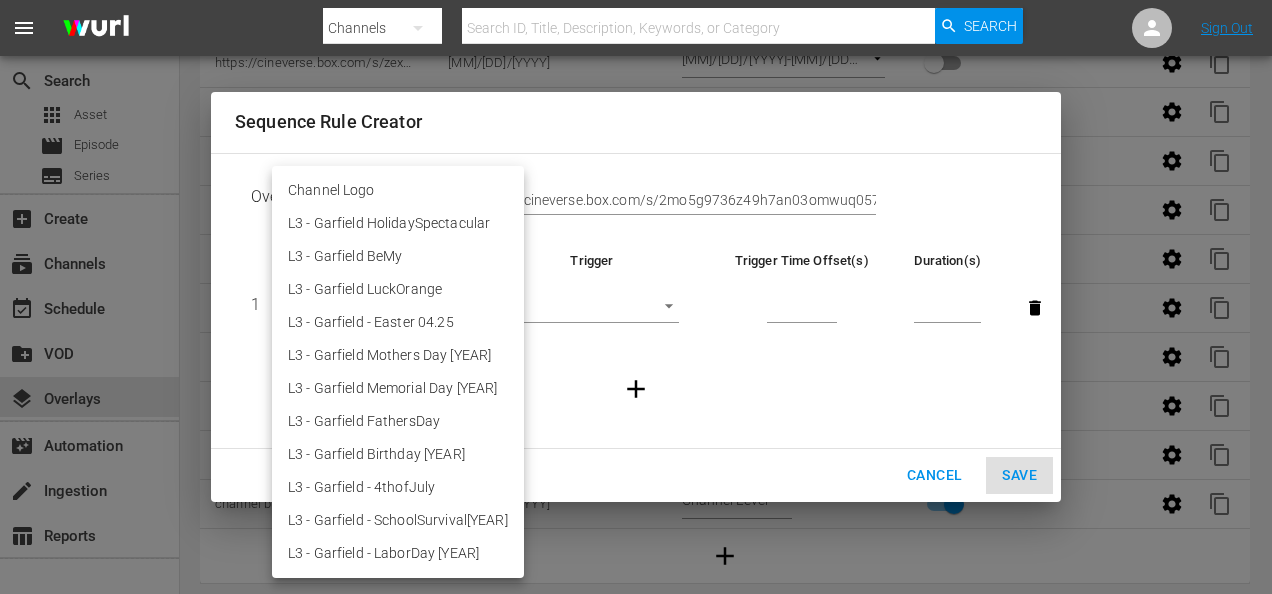 click on "menu Search By Channels Search ID, Title, Description, Keywords, or Category Search Sign Out search   Search apps Asset movie Episode subtitles Series add_box   Create subscriptions   Channels event_available   Schedule create_new_folder   VOD layers   Overlays movie_filter   Automation create   Ingestion table_chart   Reports Channel Title 9 Story Presents: Garfield and Friends Template Manager Sequence Rules Templates Template Name Last Modified L3 - Garfield - LaborDay 2025 08/04/2025 L3 - Garfield - SchoolSurvival2025 08/04/2025 L3 - Garfield - 4thofJuly 06/19/2025 L3 - Garfield Birthday 2025 06/02/2025 L3 - Garfield FathersDay 06/02/2025 L3 - Garfield Memorial Day 2025 04/29/2025 L3 - Garfield Mothers Day 2025 04/22/2025 L3 - Garfield - Easter 04.25 03/24/2025 L3 - Garfield LuckOrange 02/28/2025 L3 - Garfield BeMy 02/12/2025 L3 - Garfield HolidaySpectacular 12/20/2024 Channel Logo 12/20/2024 Rule Name Created Applied To Status https://cineverse.box.com/s/zexqdc6w1swdiz50veidlgvrbgda99n0" at bounding box center (636, 113) 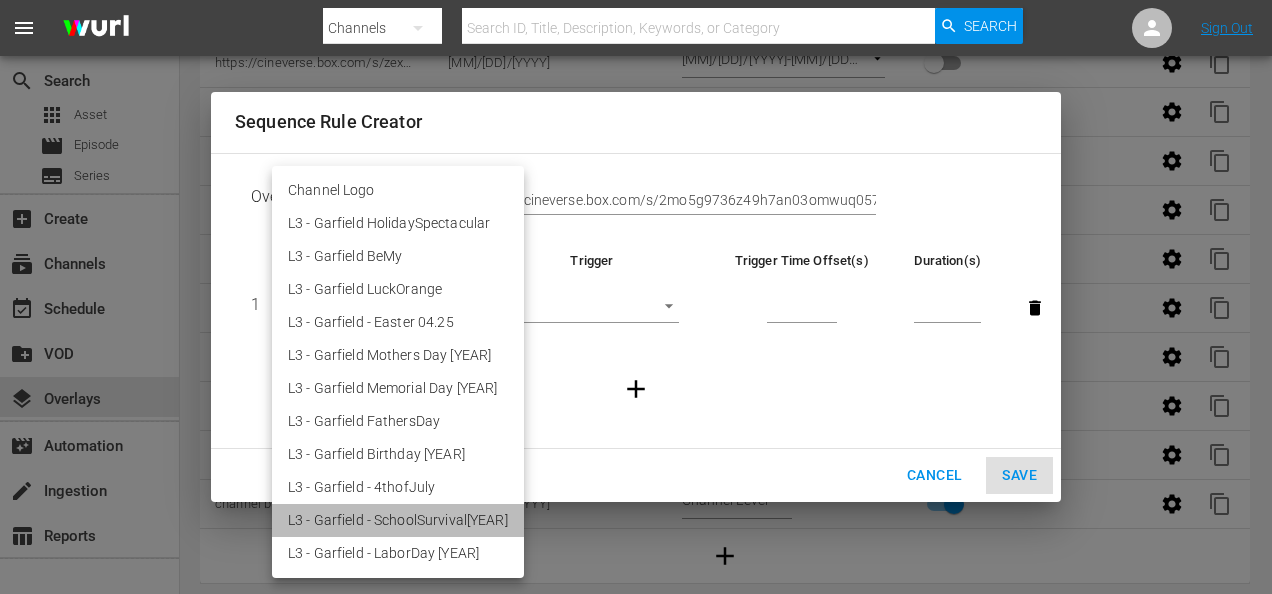 click on "L3 - Garfield - SchoolSurvival2025" at bounding box center (398, 520) 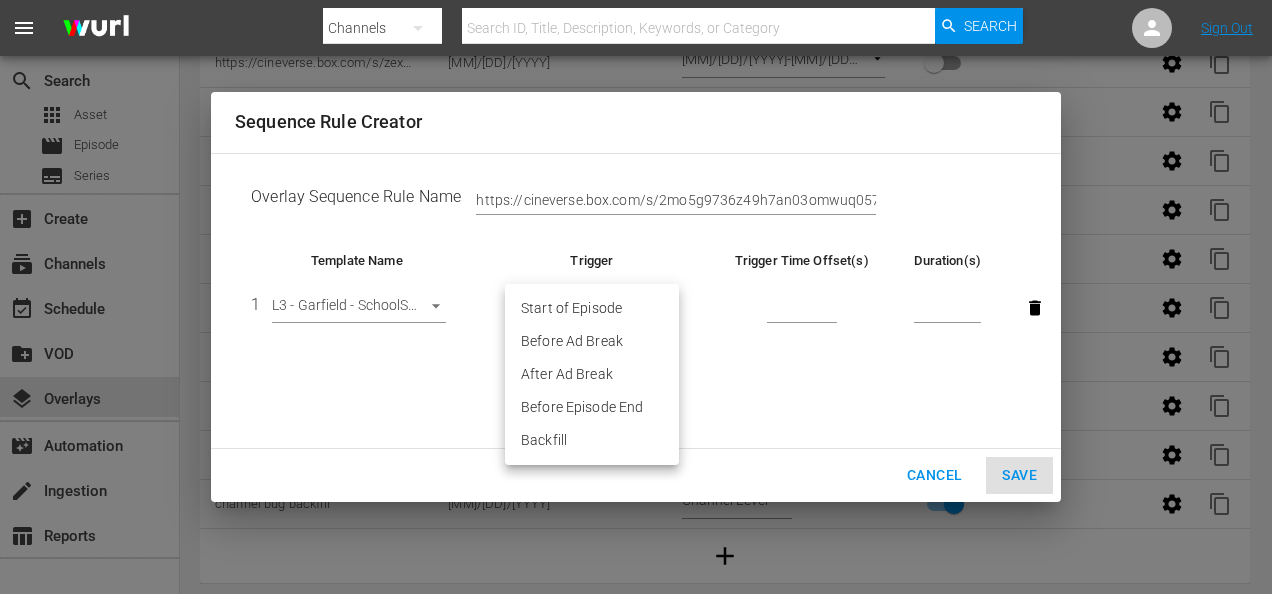 click on "menu Search By Channels Search ID, Title, Description, Keywords, or Category Search Sign Out search   Search apps Asset movie Episode subtitles Series add_box   Create subscriptions   Channels event_available   Schedule create_new_folder   VOD layers   Overlays movie_filter   Automation create   Ingestion table_chart   Reports Channel Title 9 Story Presents: Garfield and Friends Template Manager Sequence Rules Templates Template Name Last Modified L3 - Garfield - LaborDay 2025 08/04/2025 L3 - Garfield - SchoolSurvival2025 08/04/2025 L3 - Garfield - 4thofJuly 06/19/2025 L3 - Garfield Birthday 2025 06/02/2025 L3 - Garfield FathersDay 06/02/2025 L3 - Garfield Memorial Day 2025 04/29/2025 L3 - Garfield Mothers Day 2025 04/22/2025 L3 - Garfield - Easter 04.25 03/24/2025 L3 - Garfield LuckOrange 02/28/2025 L3 - Garfield BeMy 02/12/2025 L3 - Garfield HolidaySpectacular 12/20/2024 Channel Logo 12/20/2024 Rule Name Created Applied To Status https://cineverse.box.com/s/zexqdc6w1swdiz50veidlgvrbgda99n0" at bounding box center [636, 113] 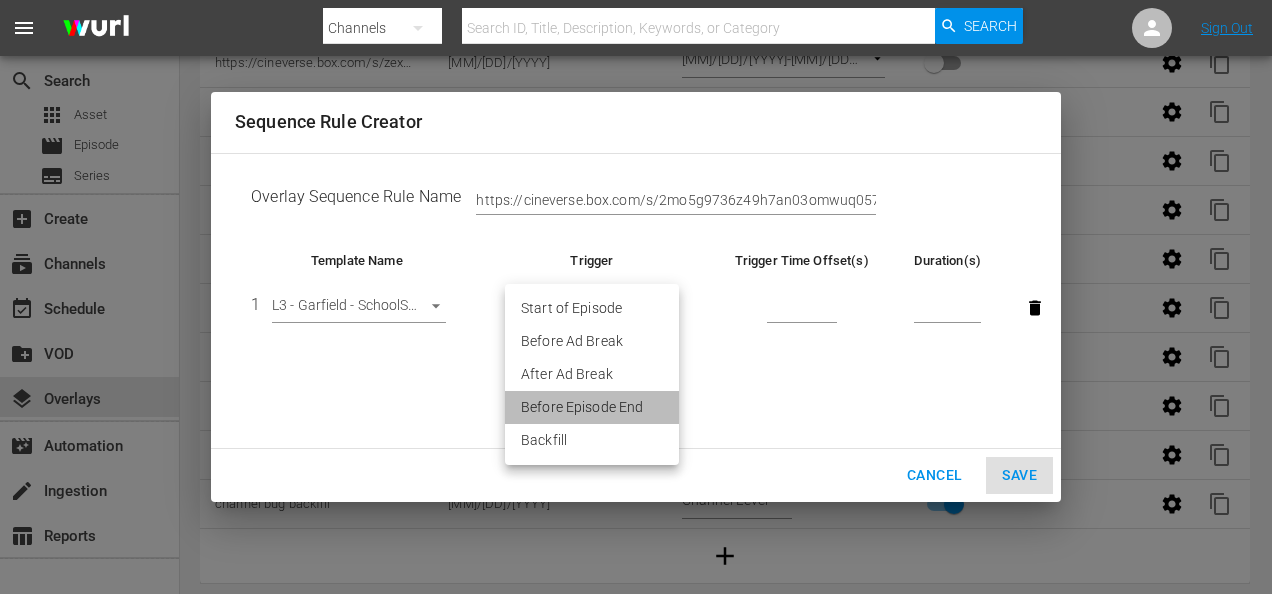 click on "Before Episode End" at bounding box center [592, 407] 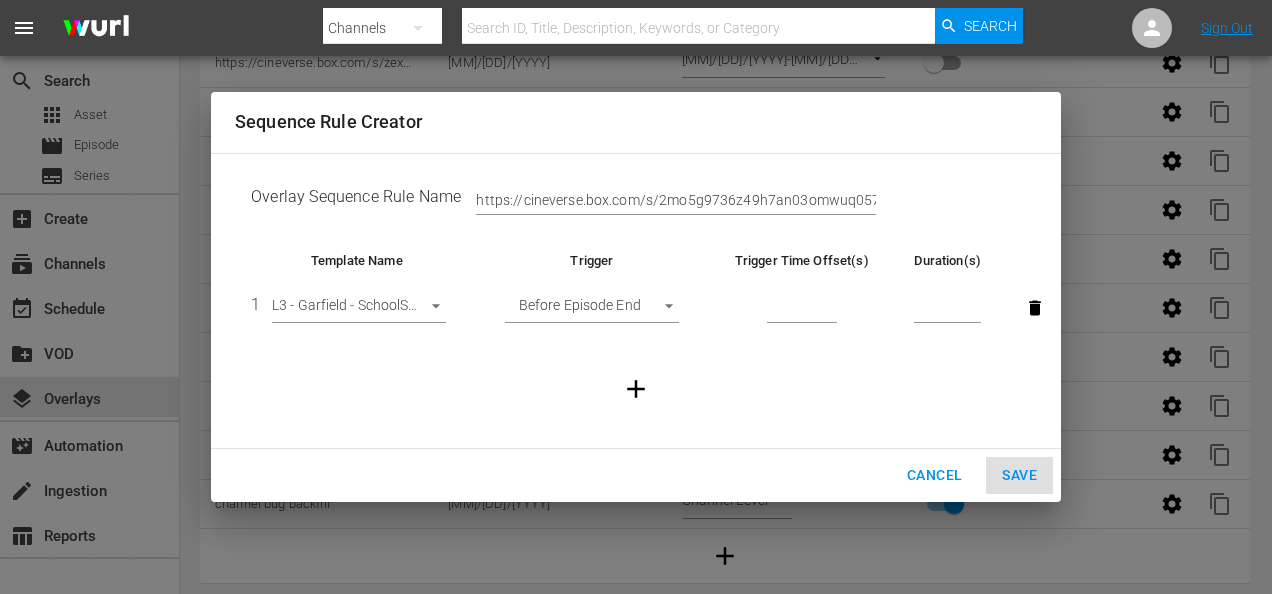 click at bounding box center [801, 308] 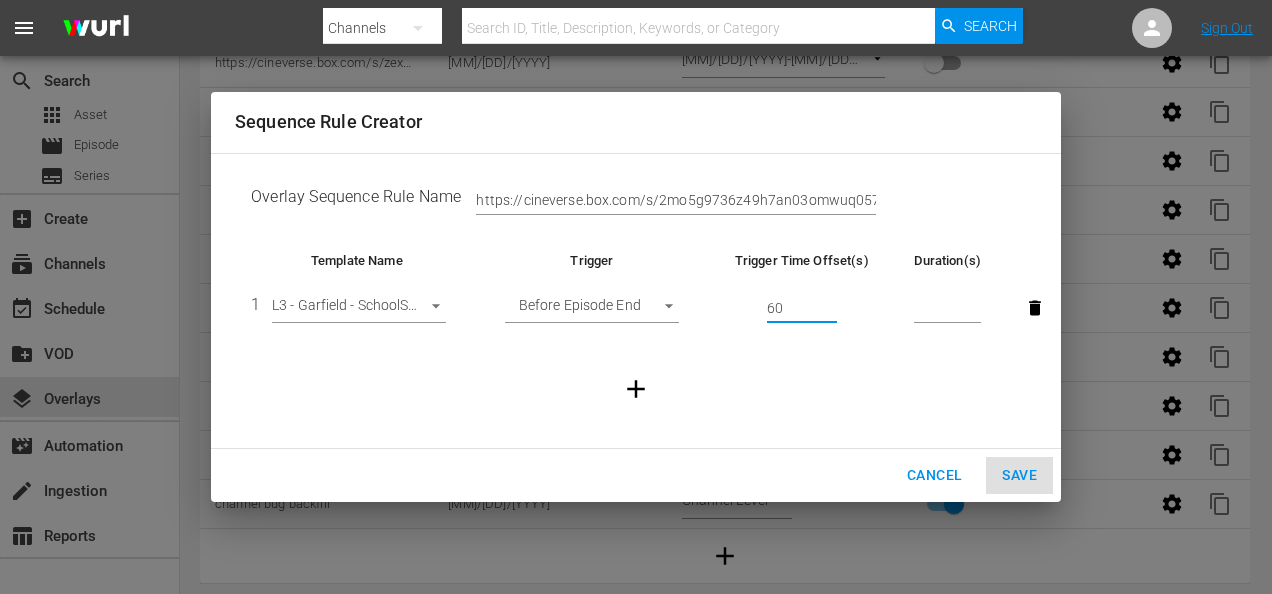 type on "60" 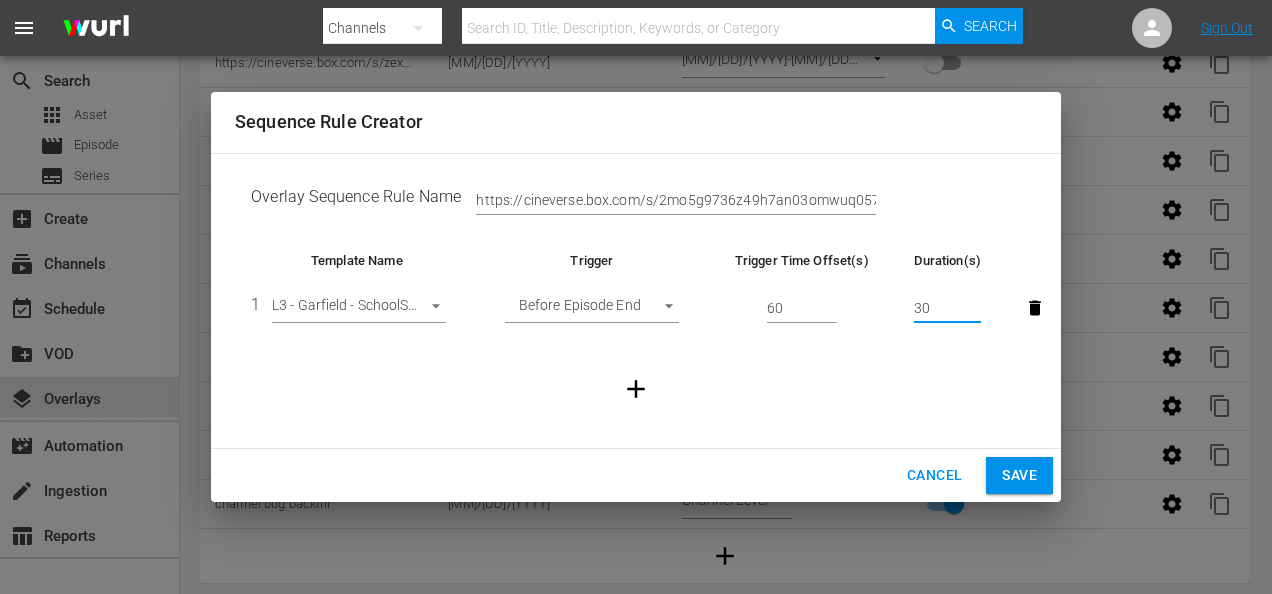 type on "30" 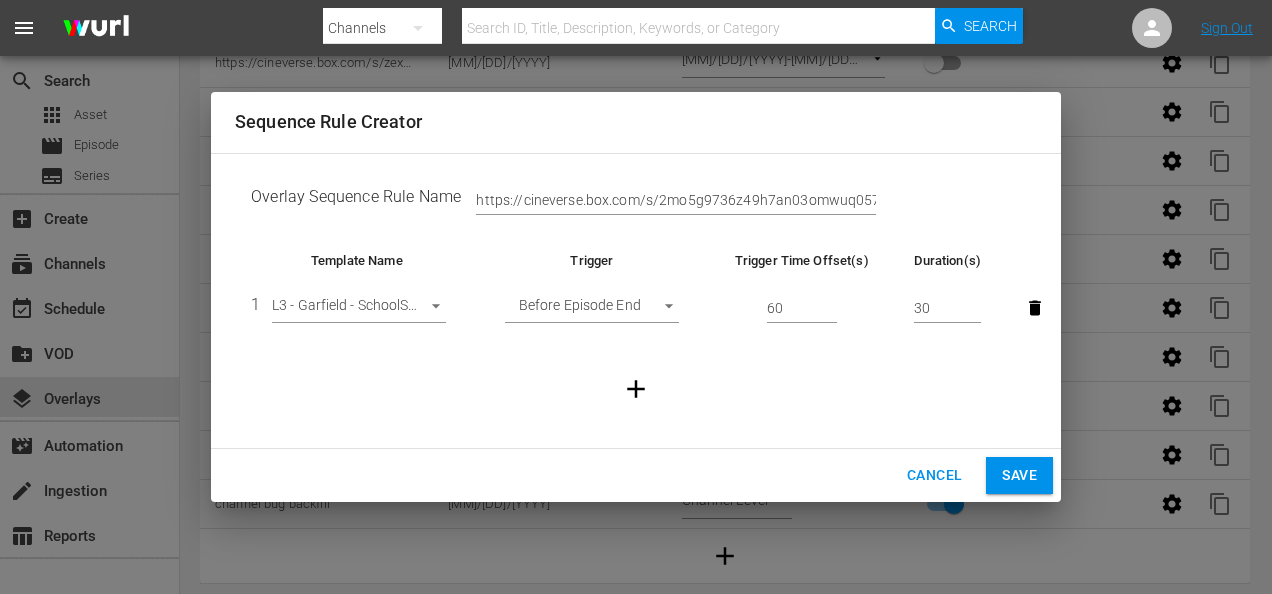 click at bounding box center (636, 389) 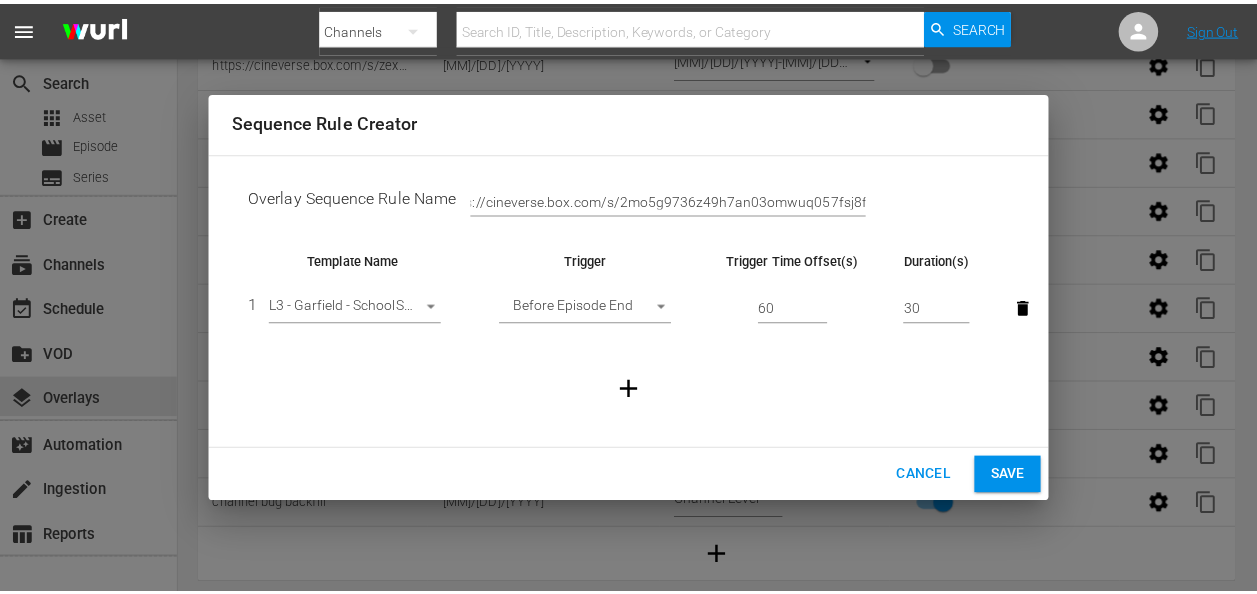 scroll, scrollTop: 0, scrollLeft: 0, axis: both 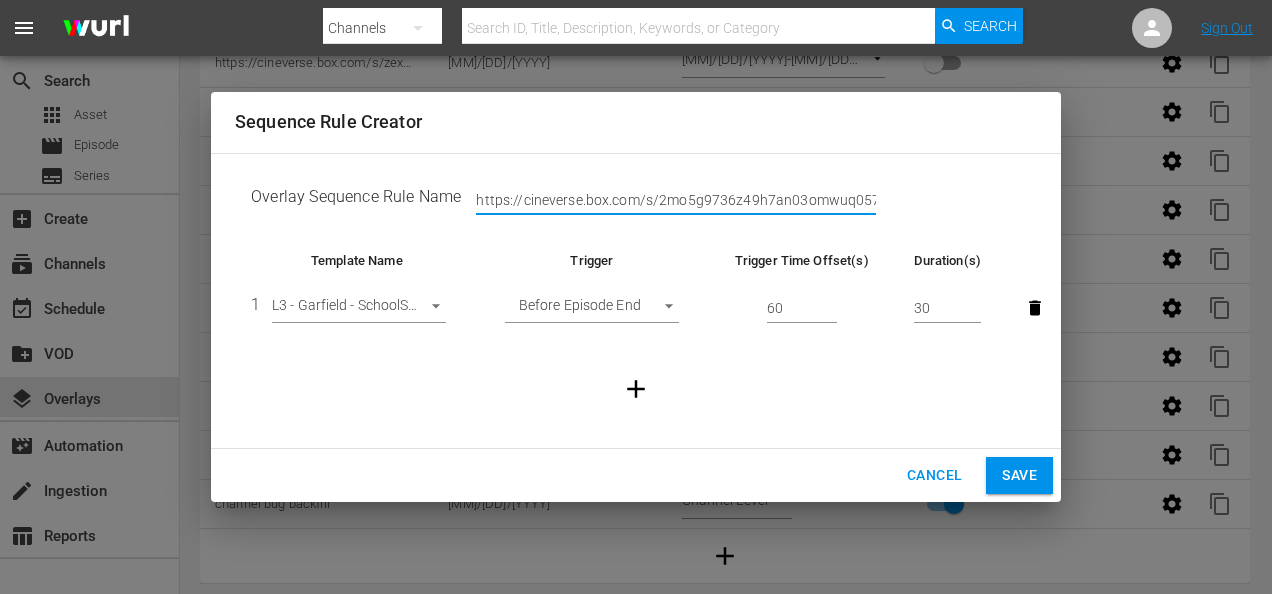 click on "Save" at bounding box center (1019, 475) 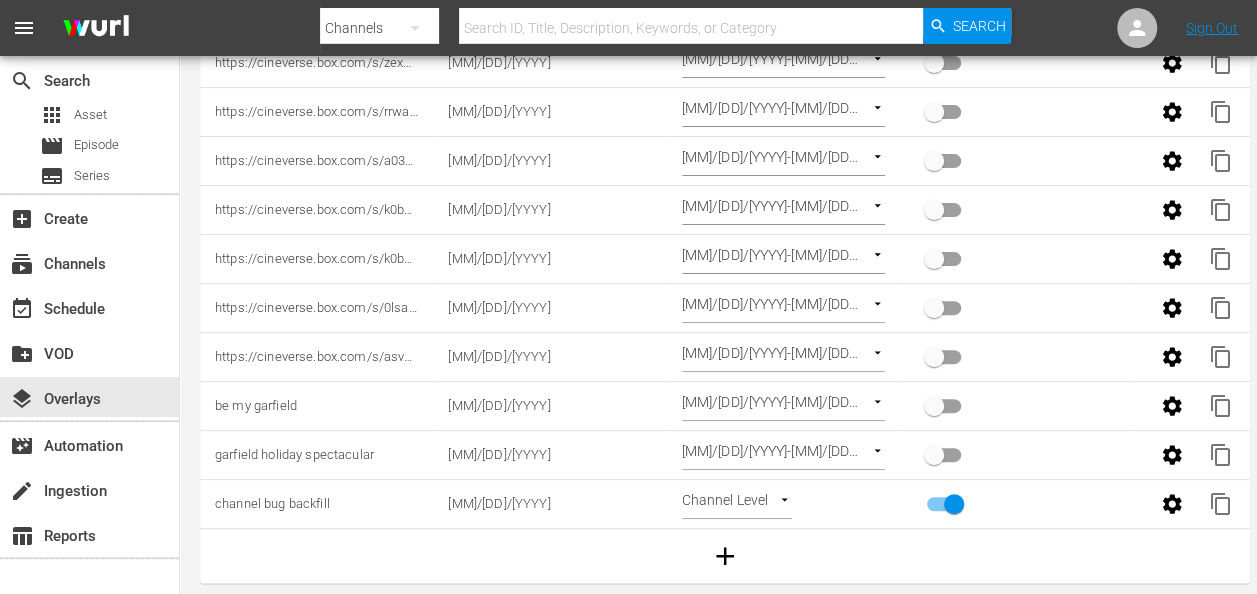scroll, scrollTop: 0, scrollLeft: 0, axis: both 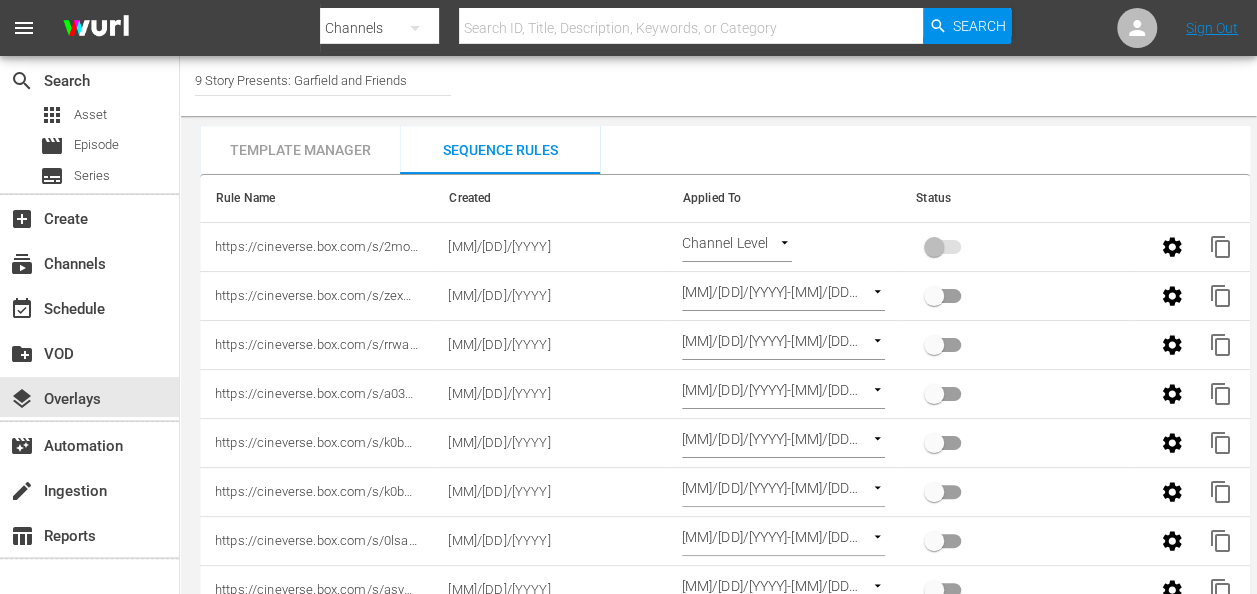 type 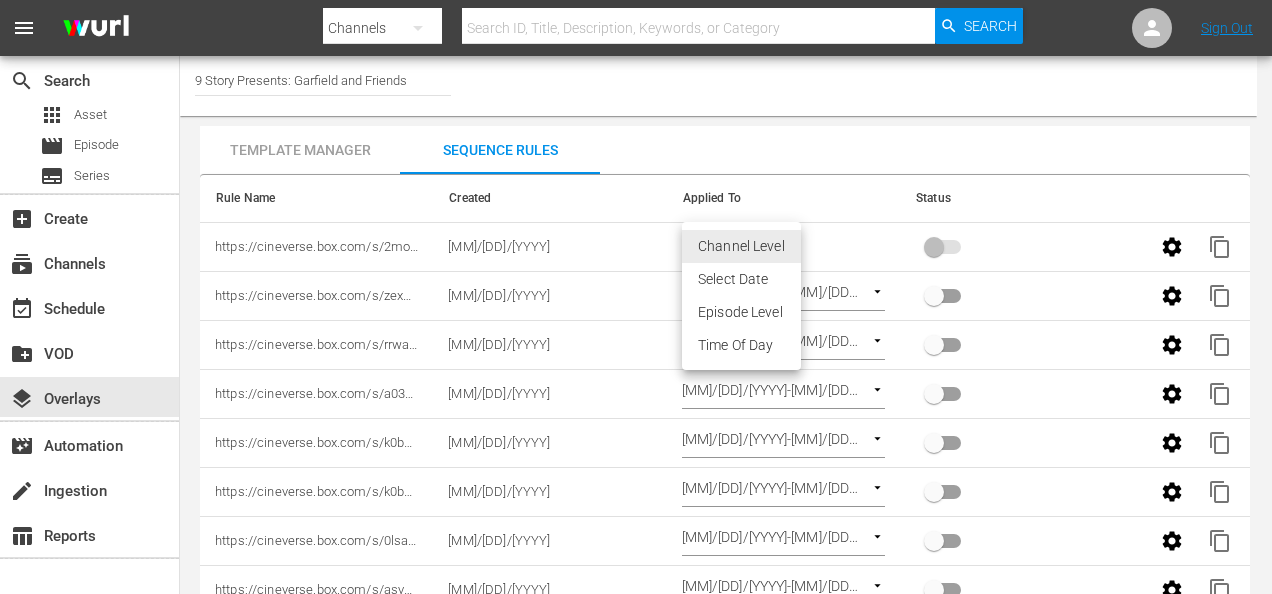 click on "menu Search By Channels Search ID, Title, Description, Keywords, or Category Search Sign Out search   Search apps Asset movie Episode subtitles Series add_box   Create subscriptions   Channels event_available   Schedule create_new_folder   VOD layers   Overlays movie_filter   Automation create   Ingestion table_chart   Reports Channel Title 9 Story Presents: Garfield and Friends Template Manager Sequence Rules Templates Template Name Last Modified L3 - Garfield - LaborDay 2025 08/04/2025 L3 - Garfield - SchoolSurvival2025 08/04/2025 L3 - Garfield - 4thofJuly 06/19/2025 L3 - Garfield Birthday 2025 06/02/2025 L3 - Garfield FathersDay 06/02/2025 L3 - Garfield Memorial Day 2025 04/29/2025 L3 - Garfield Mothers Day 2025 04/22/2025 L3 - Garfield - Easter 04.25 03/24/2025 L3 - Garfield LuckOrange 02/28/2025 L3 - Garfield BeMy 02/12/2025 L3 - Garfield HolidaySpectacular 12/20/2024 Channel Logo 12/20/2024 Rule Name Created Applied To Status https://cineverse.box.com/s/2mo5g9736z49h7an03omwuq057fsj8f6" at bounding box center (636, 297) 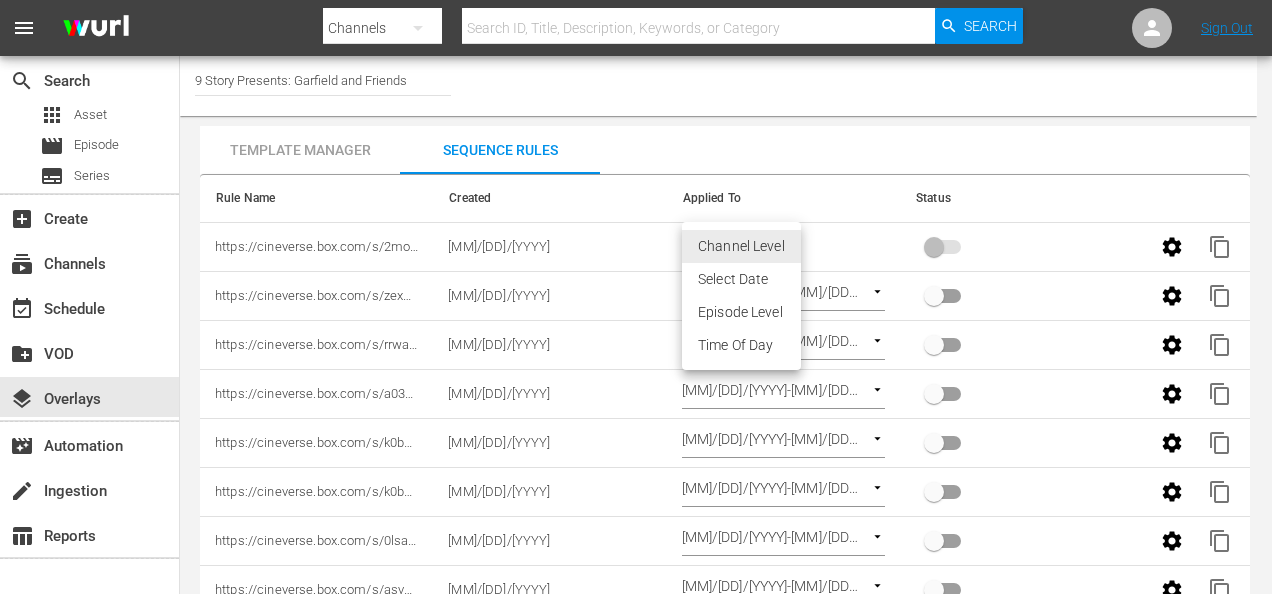 click on "Channel Level" at bounding box center (741, 246) 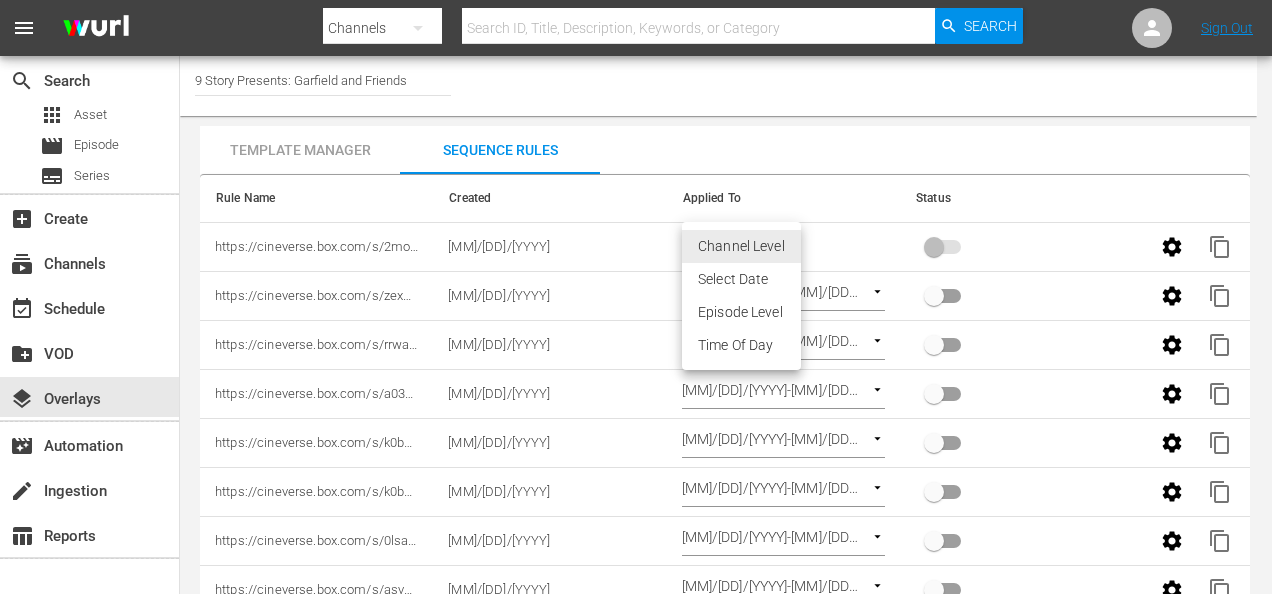 click on "menu Search By Channels Search ID, Title, Description, Keywords, or Category Search Sign Out search   Search apps Asset movie Episode subtitles Series add_box   Create subscriptions   Channels event_available   Schedule create_new_folder   VOD layers   Overlays movie_filter   Automation create   Ingestion table_chart   Reports Channel Title 9 Story Presents: Garfield and Friends Template Manager Sequence Rules Templates Template Name Last Modified L3 - Garfield - LaborDay 2025 08/04/2025 L3 - Garfield - SchoolSurvival2025 08/04/2025 L3 - Garfield - 4thofJuly 06/19/2025 L3 - Garfield Birthday 2025 06/02/2025 L3 - Garfield FathersDay 06/02/2025 L3 - Garfield Memorial Day 2025 04/29/2025 L3 - Garfield Mothers Day 2025 04/22/2025 L3 - Garfield - Easter 04.25 03/24/2025 L3 - Garfield LuckOrange 02/28/2025 L3 - Garfield BeMy 02/12/2025 L3 - Garfield HolidaySpectacular 12/20/2024 Channel Logo 12/20/2024 Rule Name Created Applied To Status https://cineverse.box.com/s/2mo5g9736z49h7an03omwuq057fsj8f6" at bounding box center [636, 297] 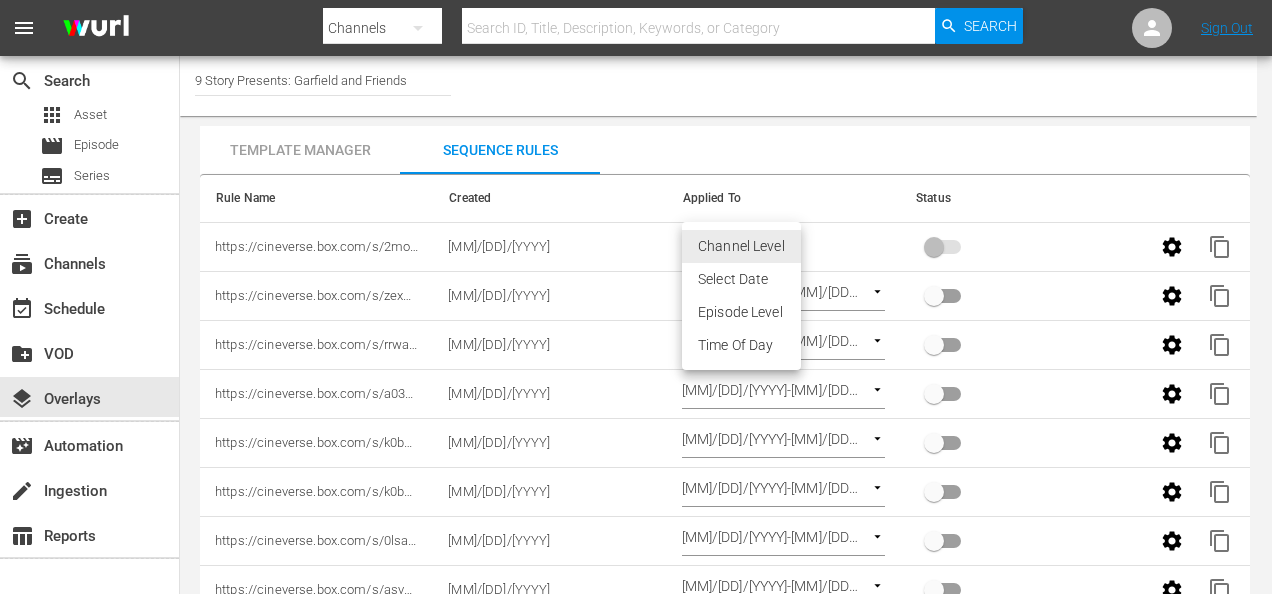 click on "Select Date" at bounding box center [741, 279] 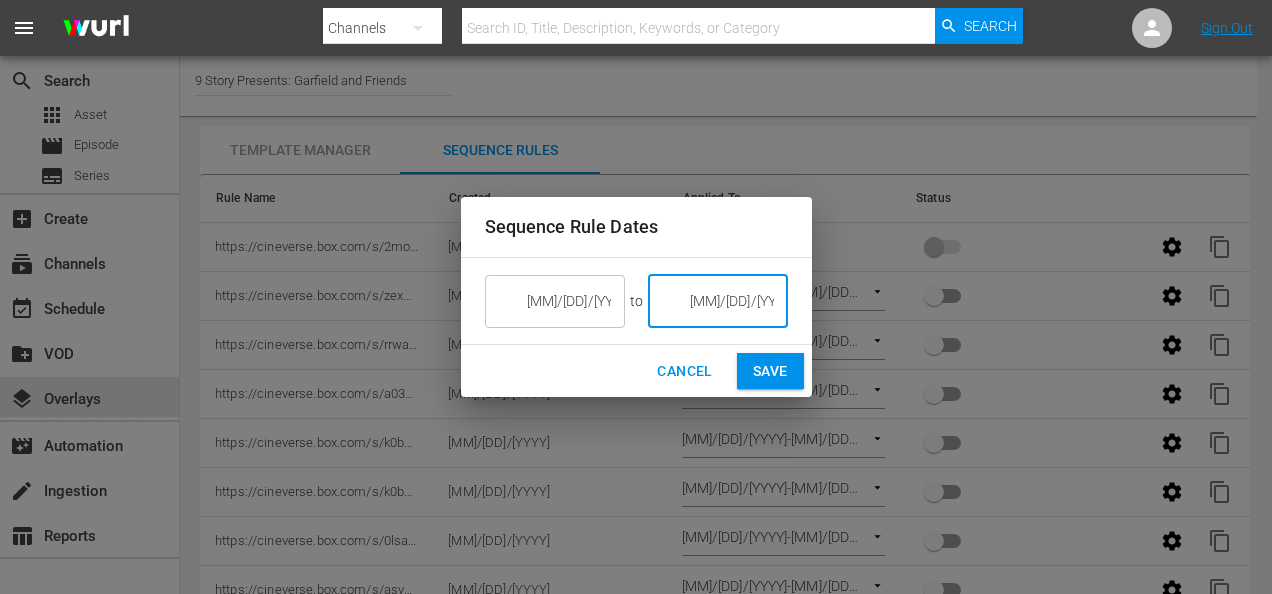 click on "8/04/25" at bounding box center [732, 301] 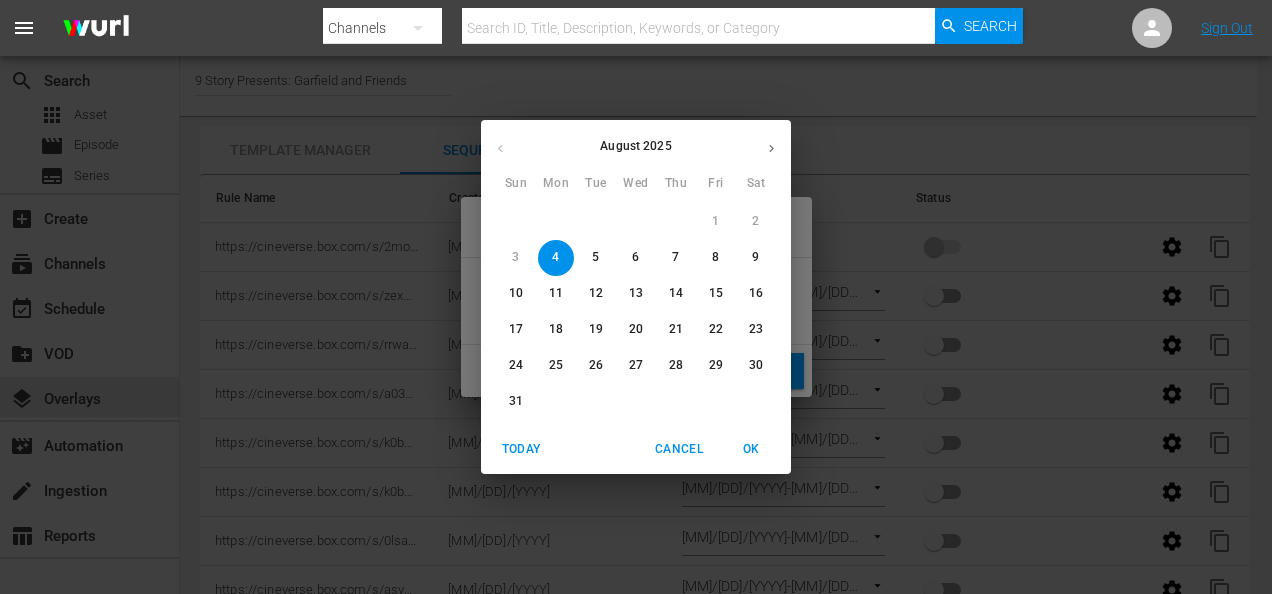 click on "31" at bounding box center (516, 401) 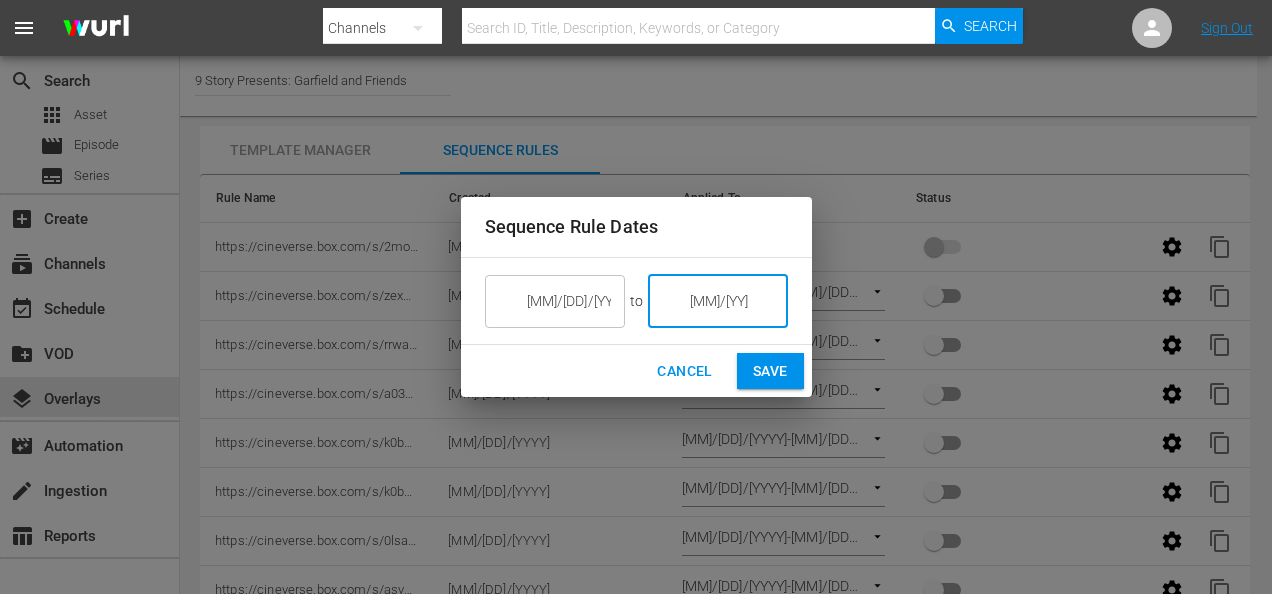 click on "8/31/25" at bounding box center (732, 301) 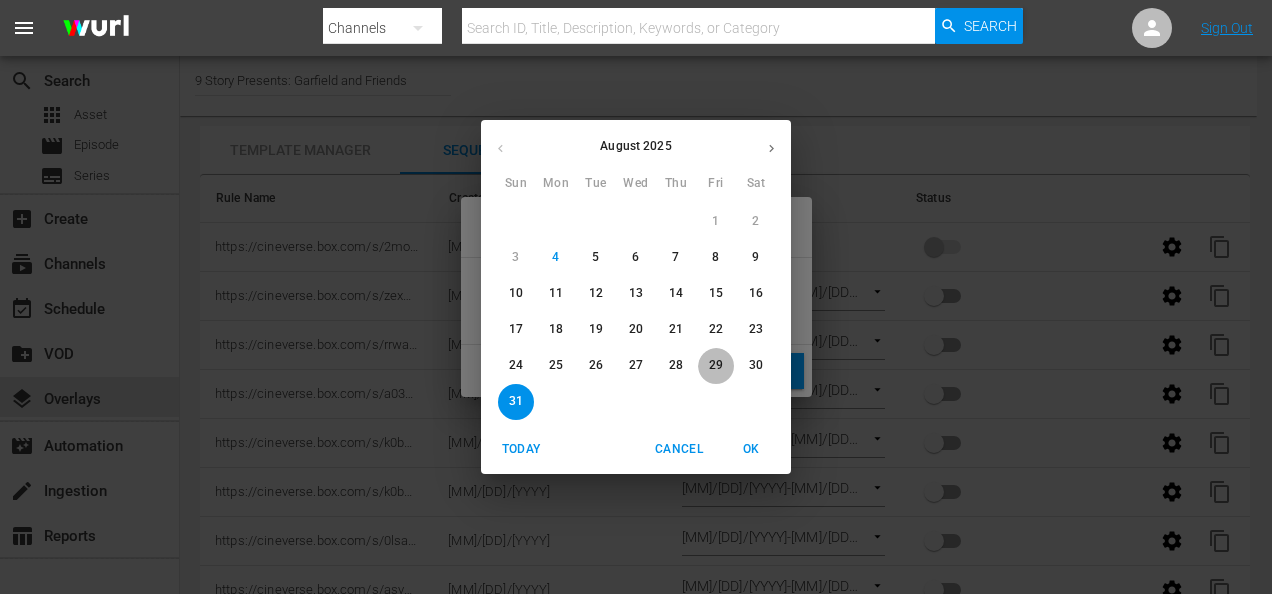 click on "29" at bounding box center [716, 365] 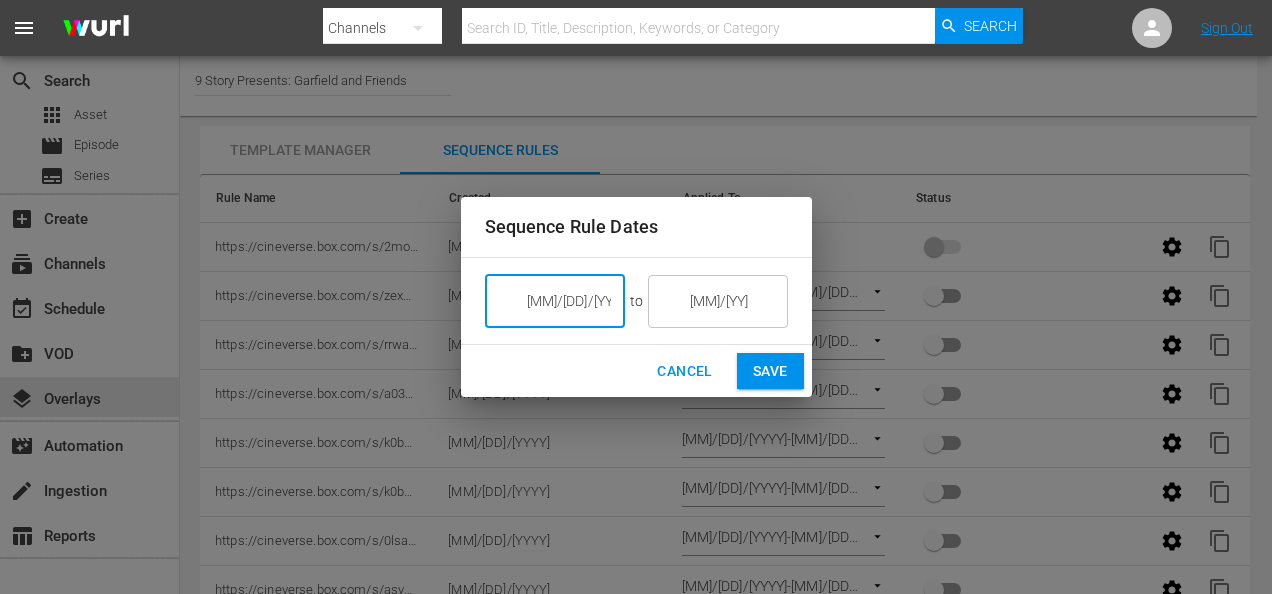 click on "8/04/25" at bounding box center [569, 301] 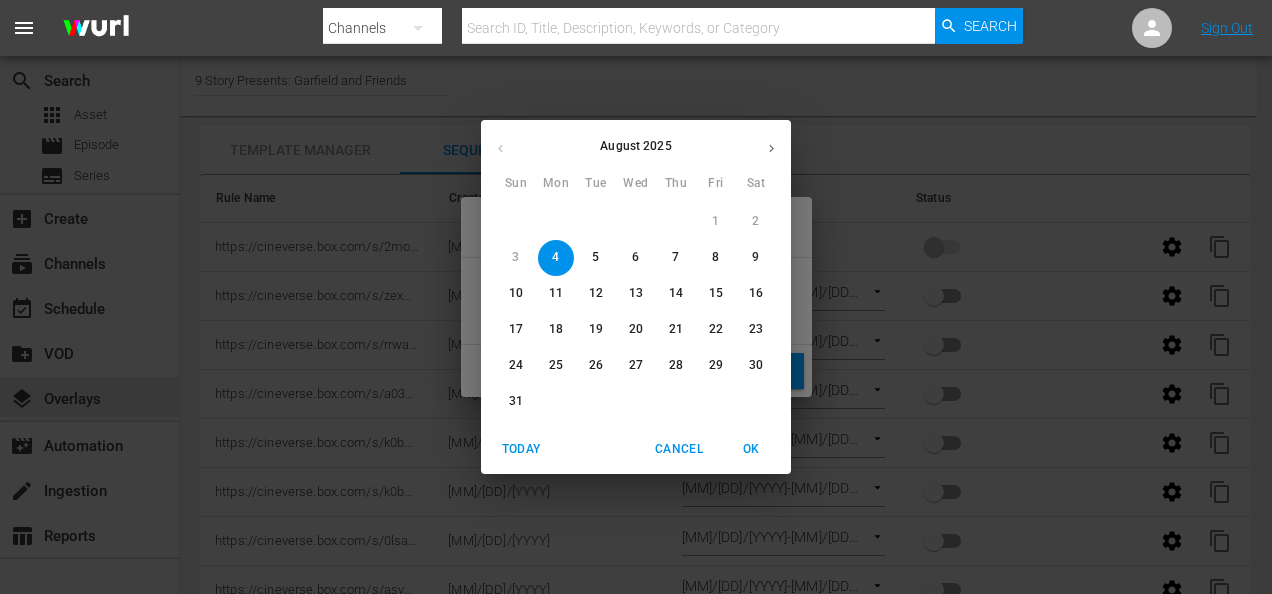 click on "25" at bounding box center [556, 365] 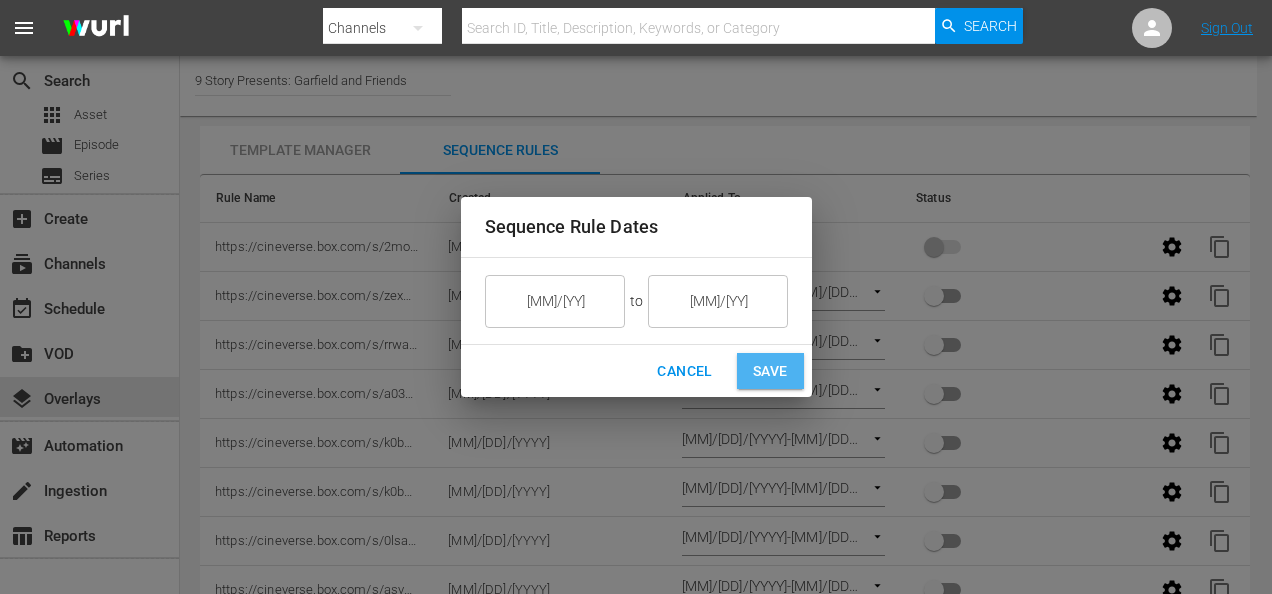 click on "Save" at bounding box center (770, 371) 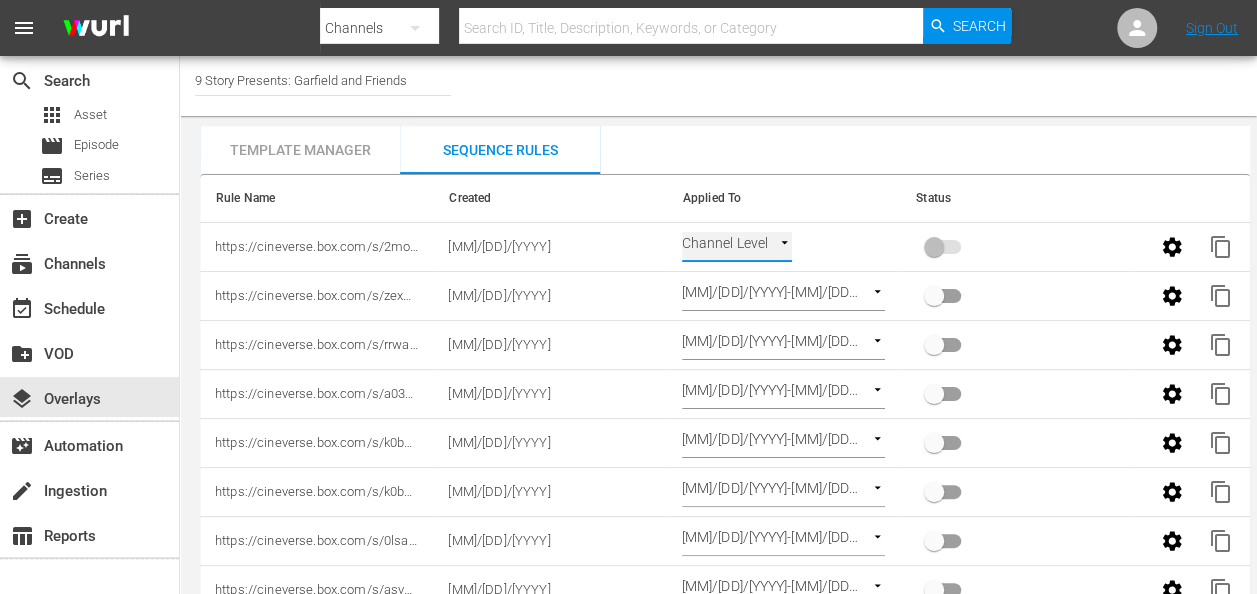 type on "SELECT_DATE" 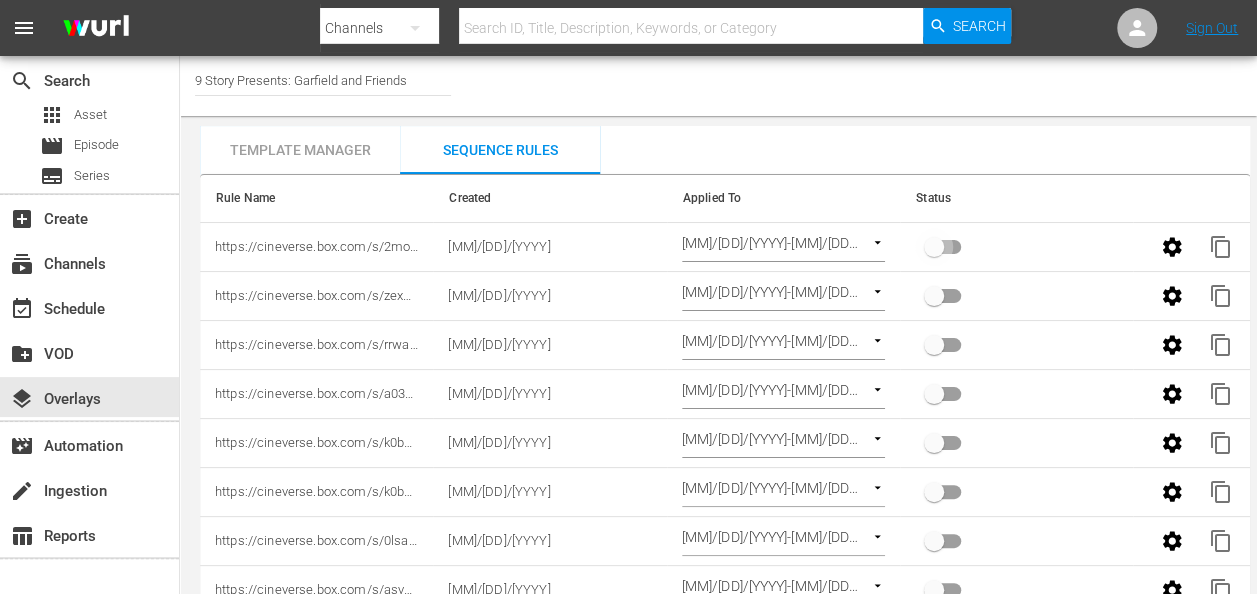 click at bounding box center (934, 251) 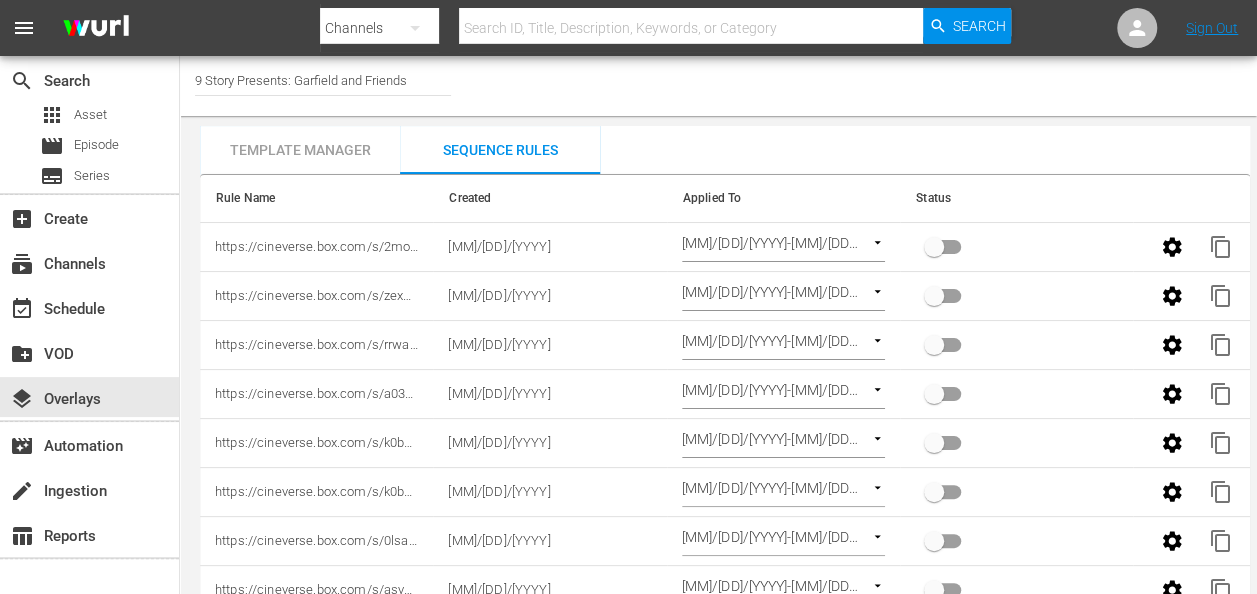 checkbox on "true" 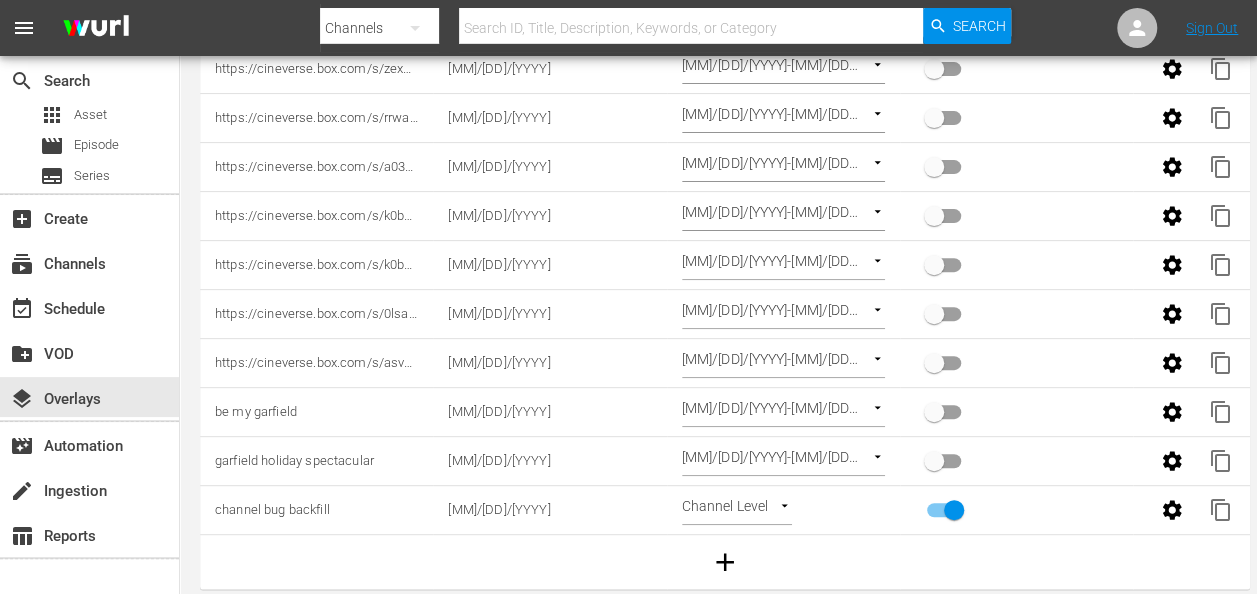 scroll, scrollTop: 0, scrollLeft: 0, axis: both 